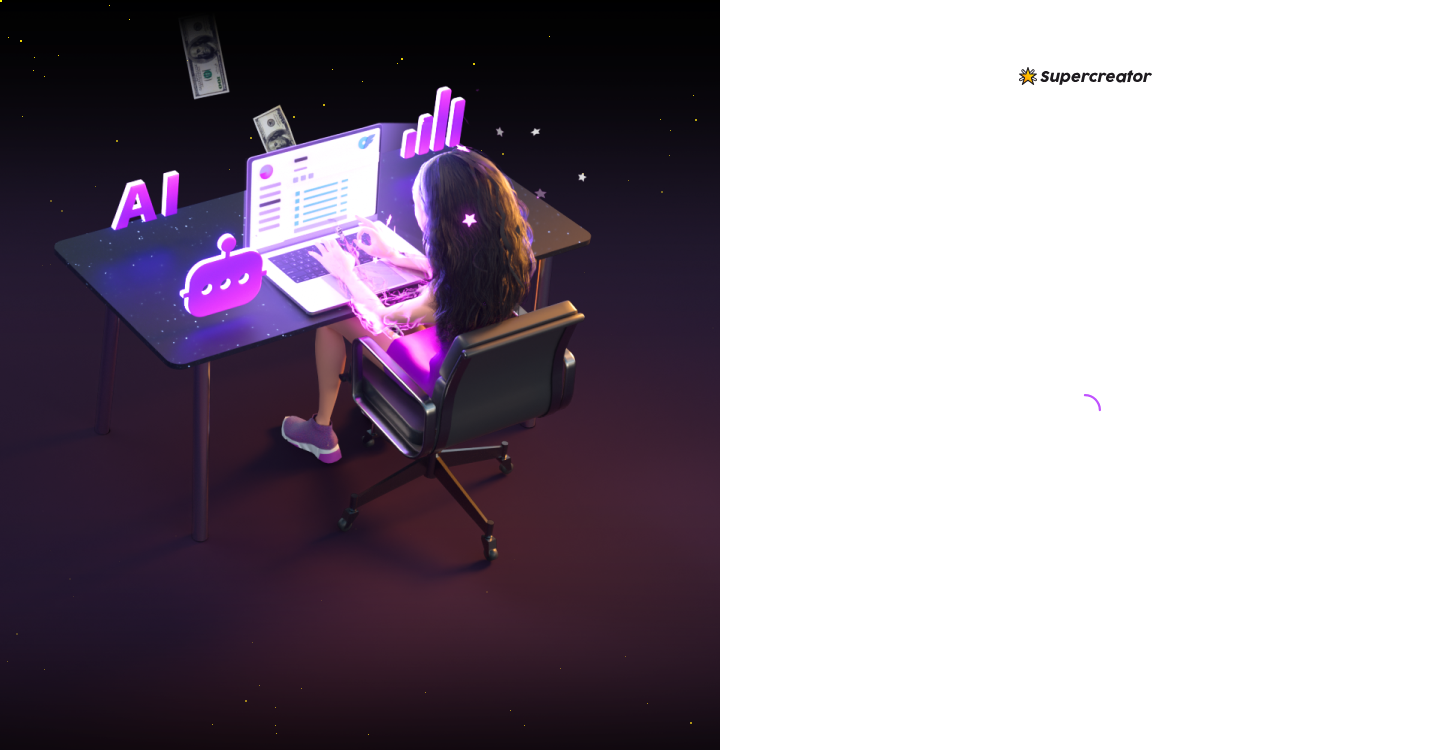 scroll, scrollTop: 0, scrollLeft: 0, axis: both 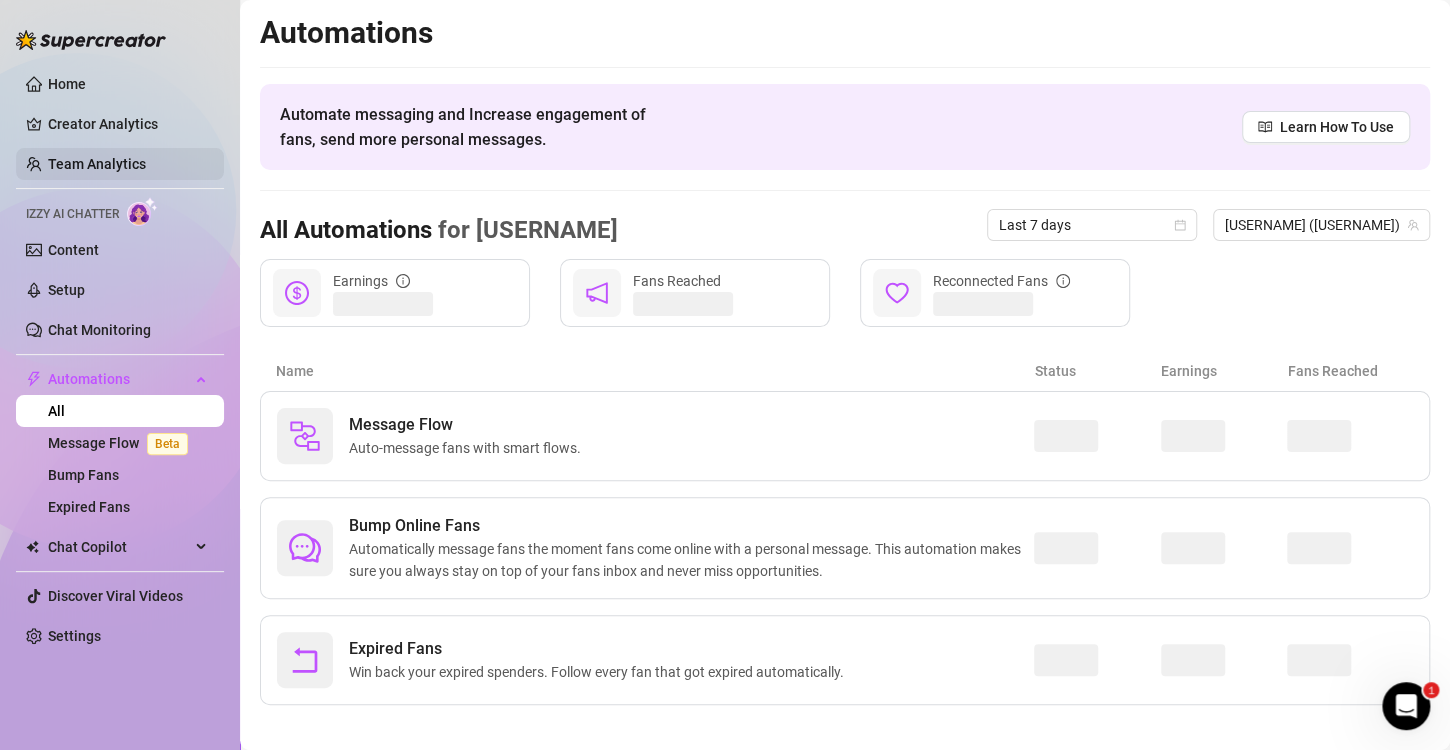 click on "Team Analytics" at bounding box center (97, 164) 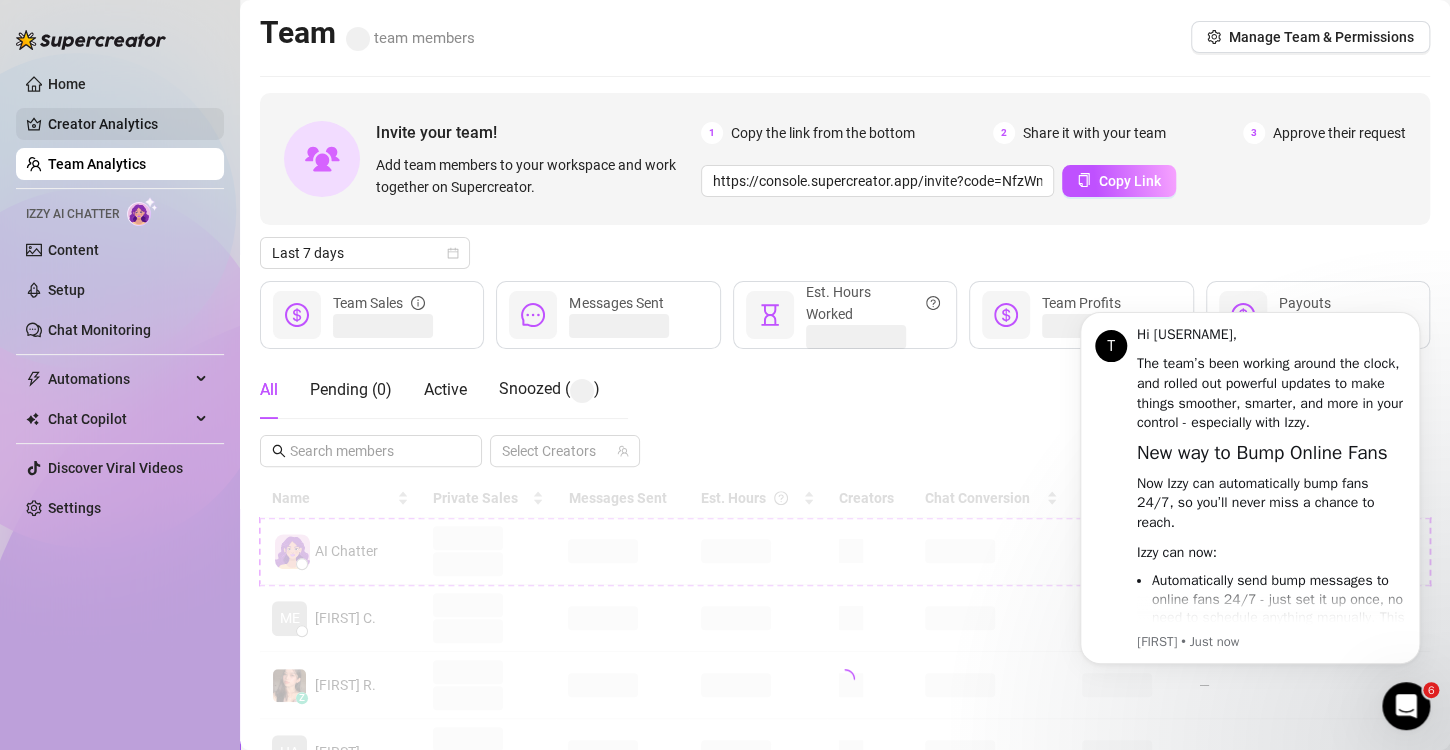 scroll, scrollTop: 0, scrollLeft: 0, axis: both 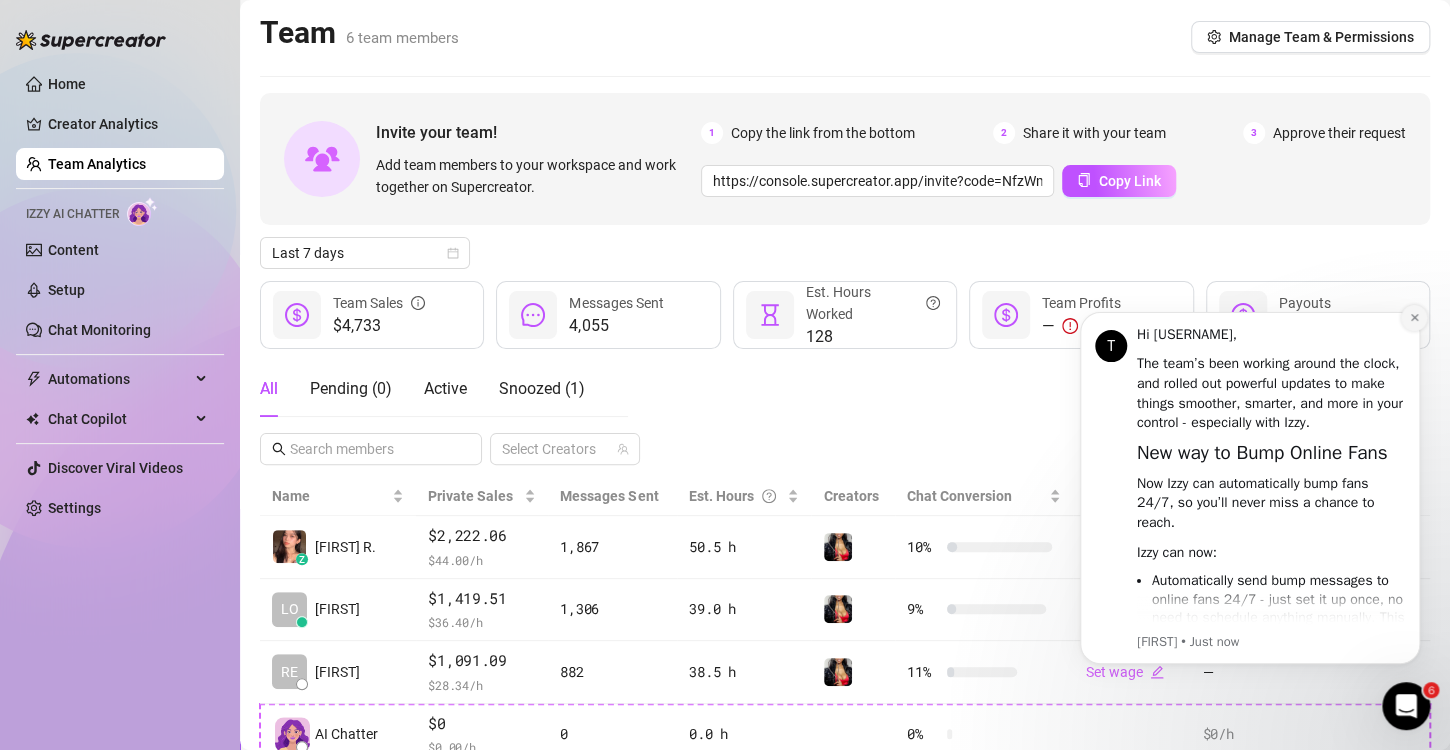 click 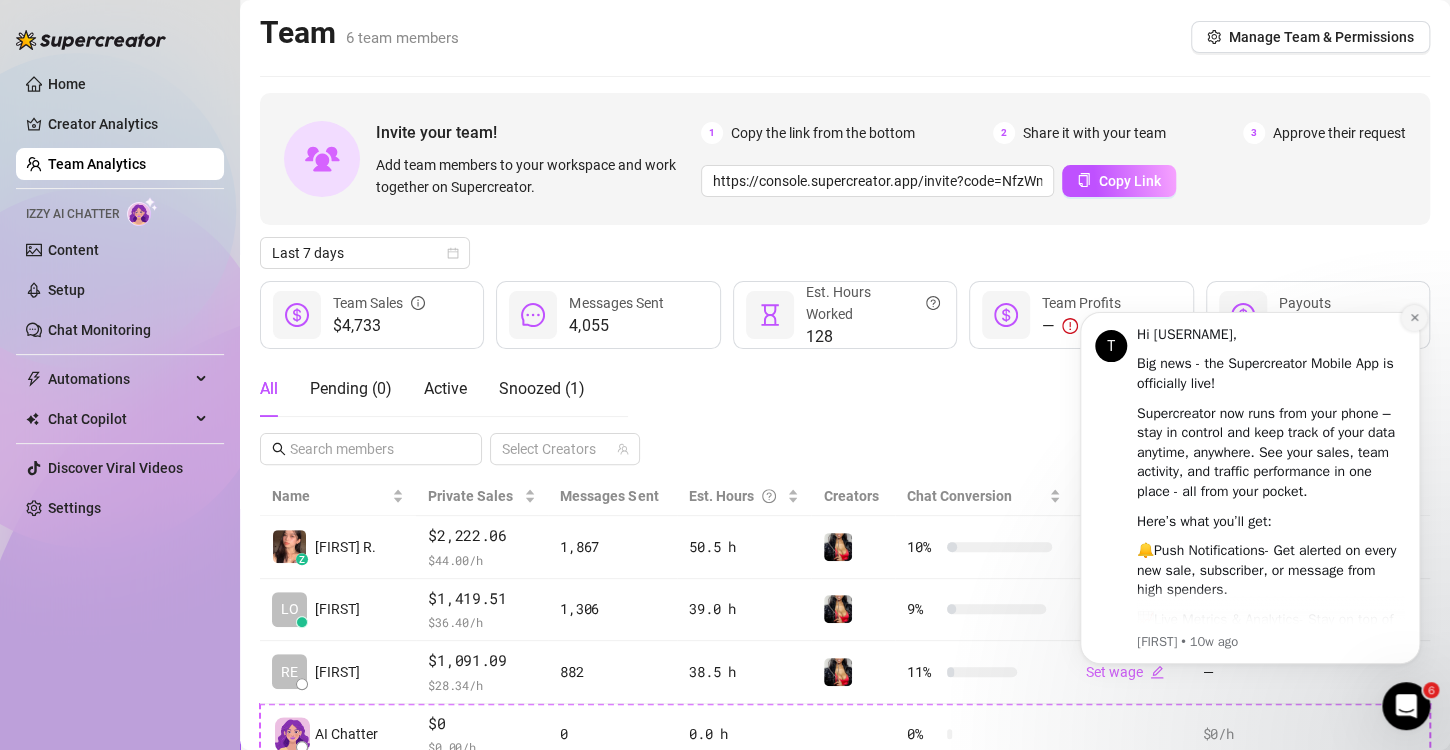click 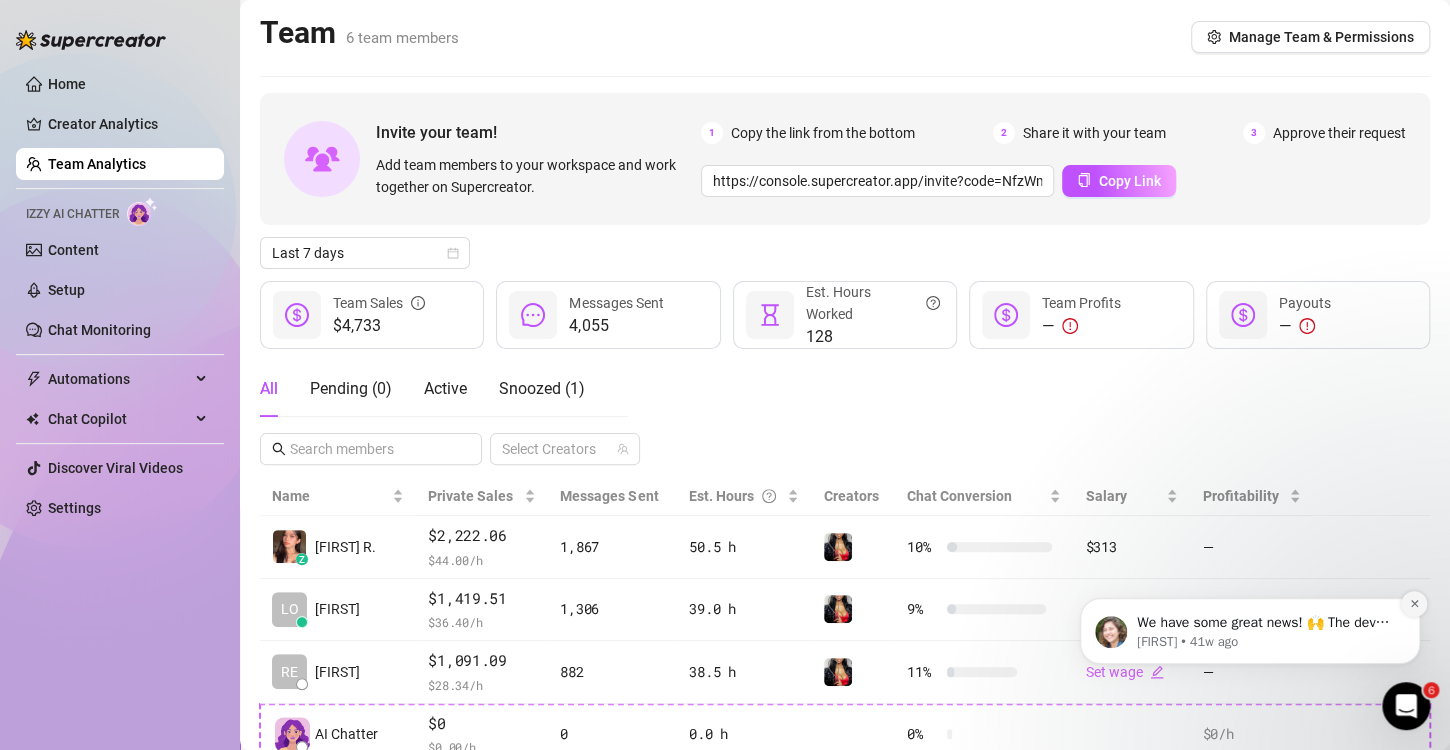 click at bounding box center [1414, 604] 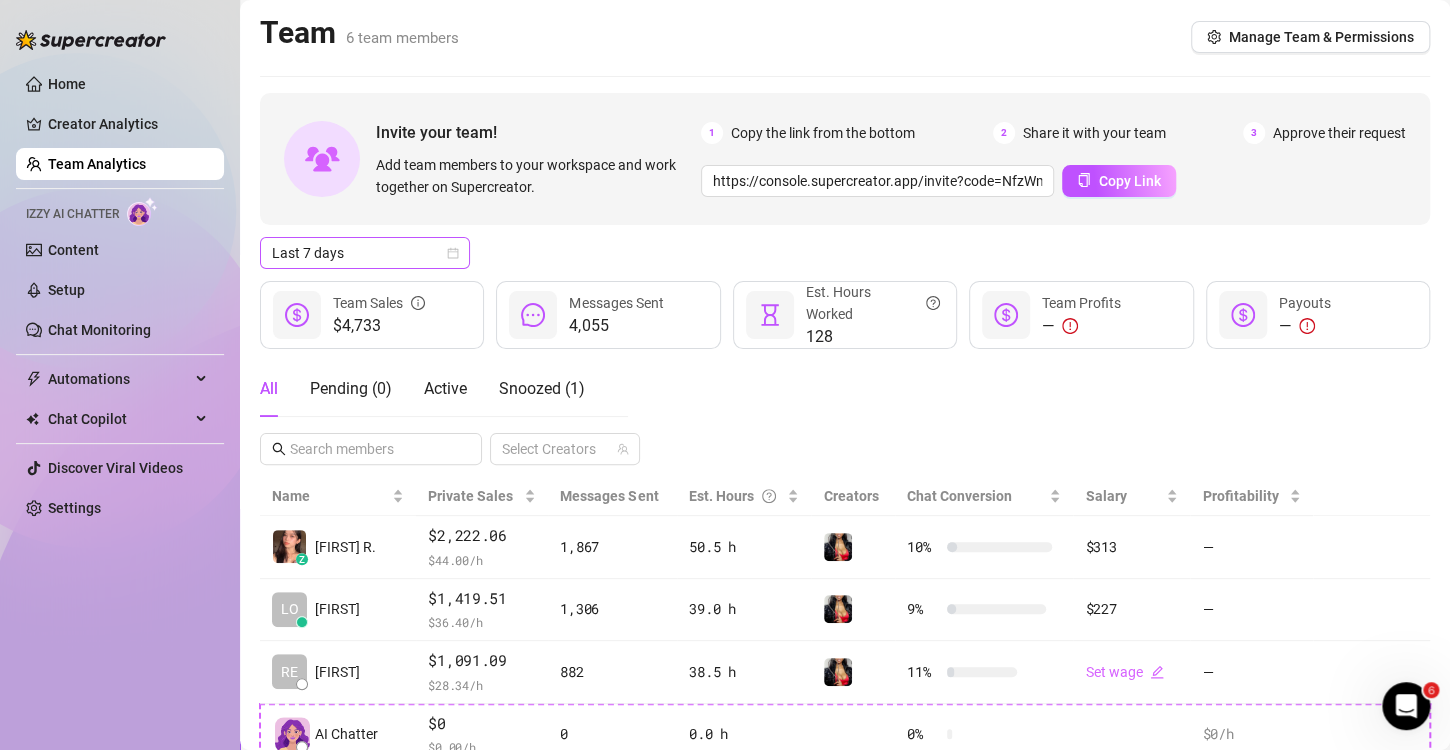 click on "Last 7 days" at bounding box center (365, 253) 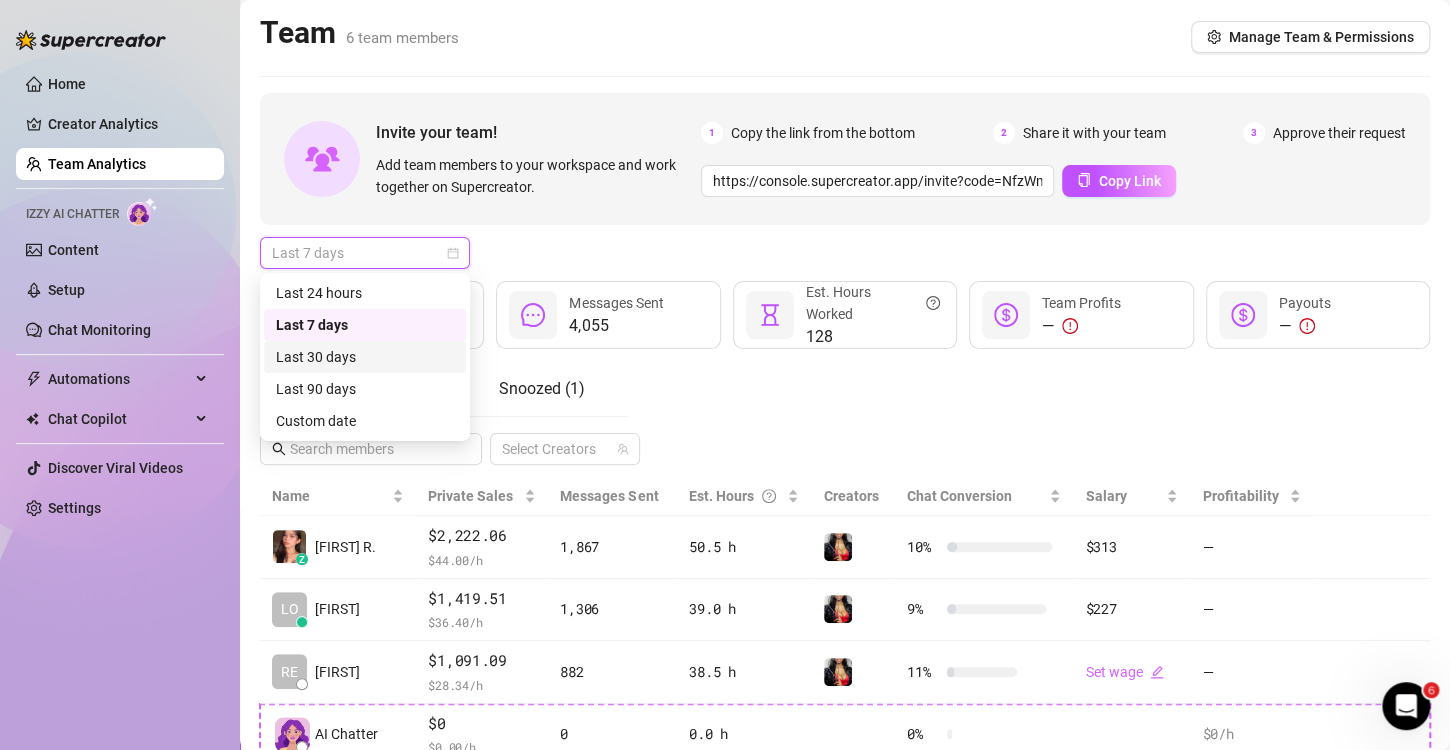 click on "Last 30 days" at bounding box center (365, 357) 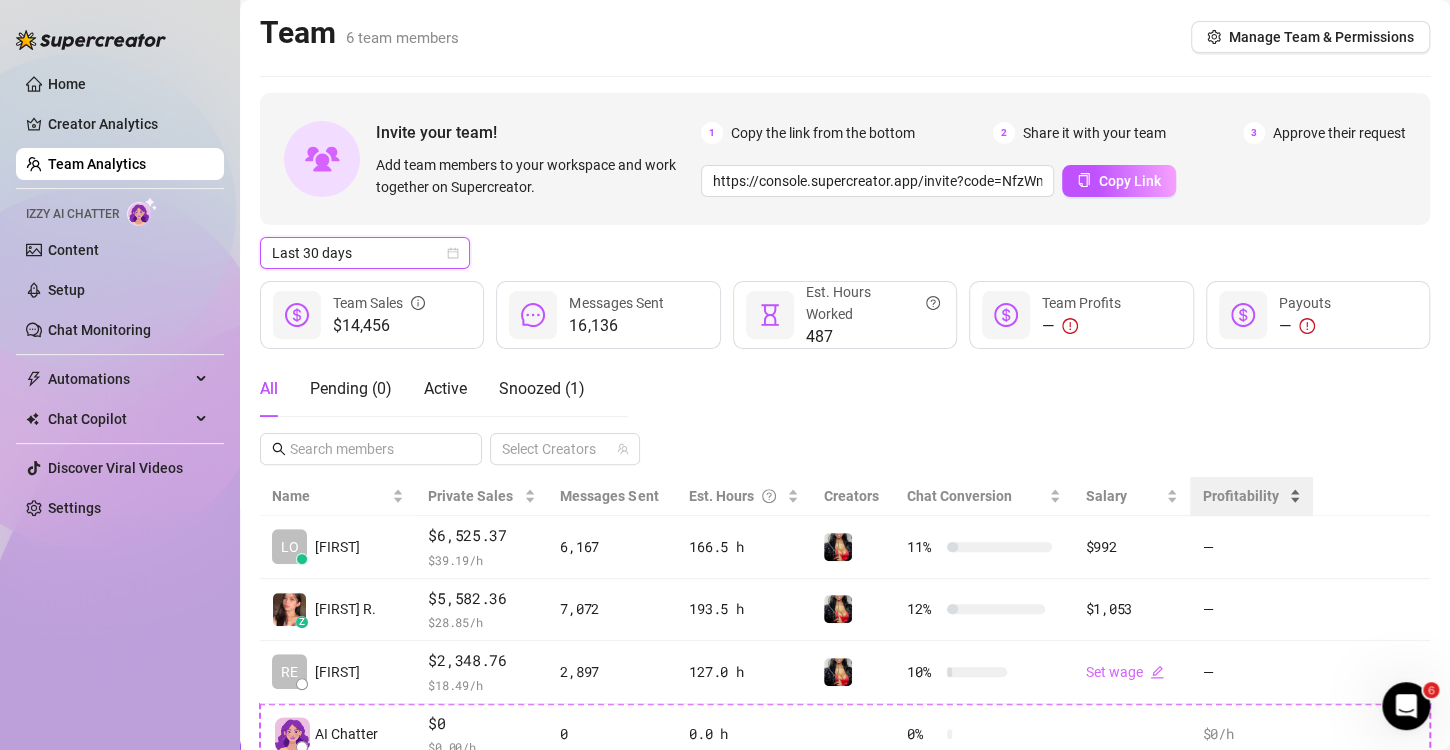 click on "Profitability" at bounding box center [1251, 496] 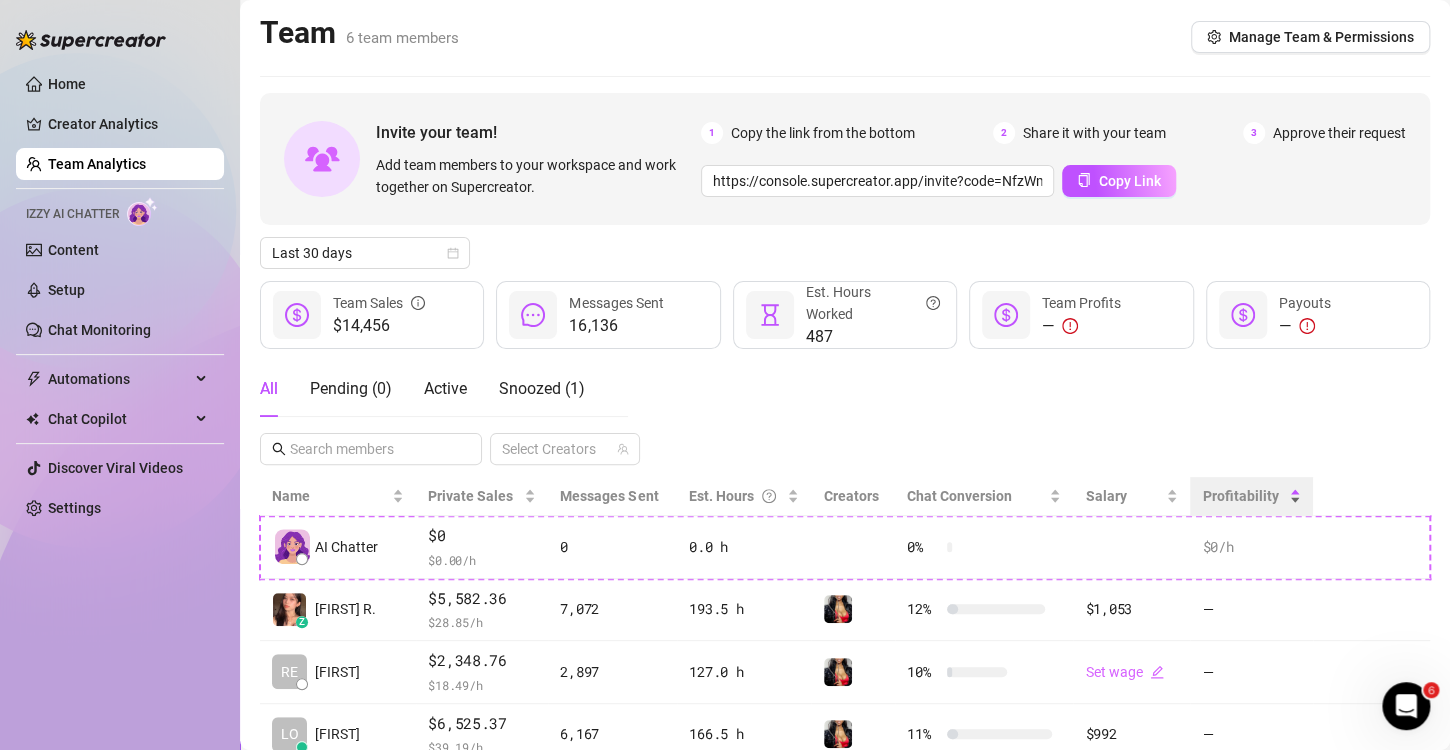 click on "Profitability" at bounding box center [1251, 496] 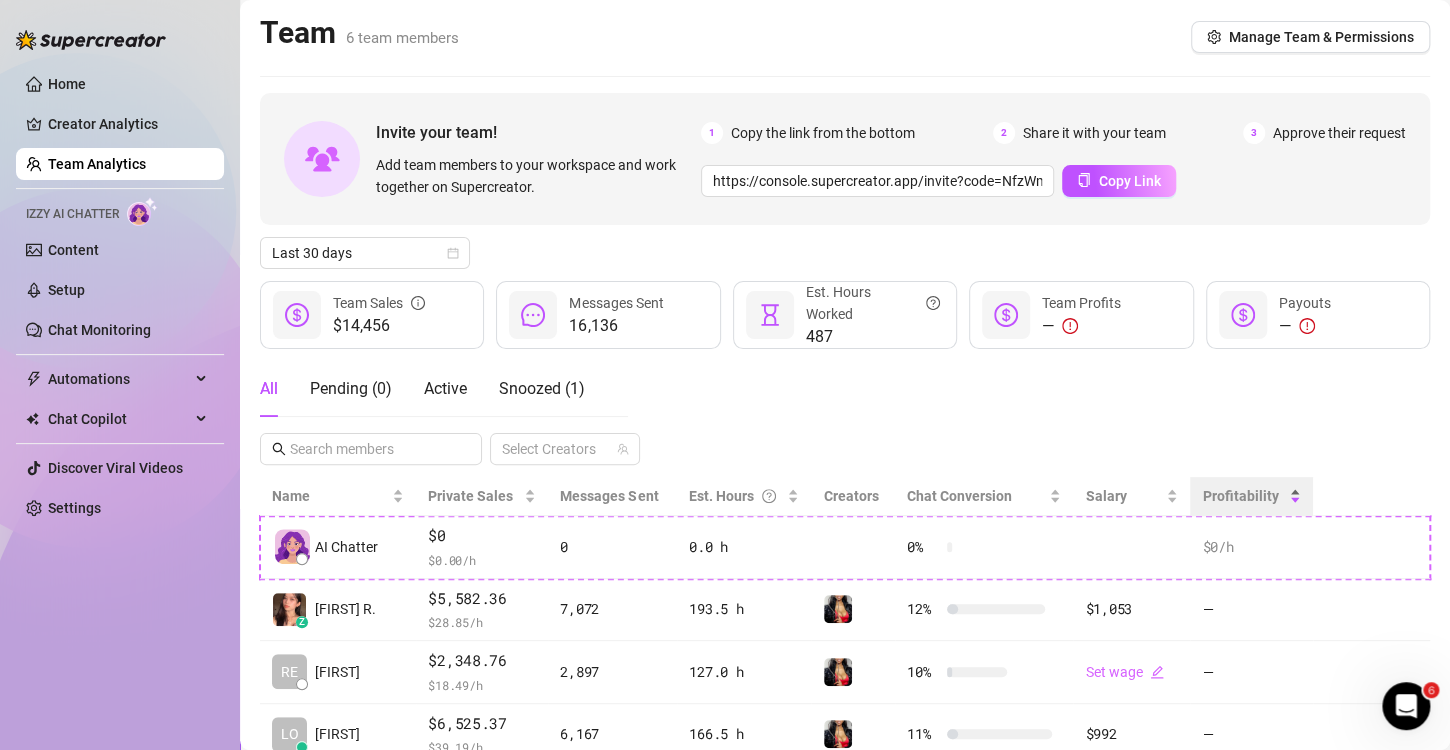 click on "Profitability" at bounding box center (1251, 496) 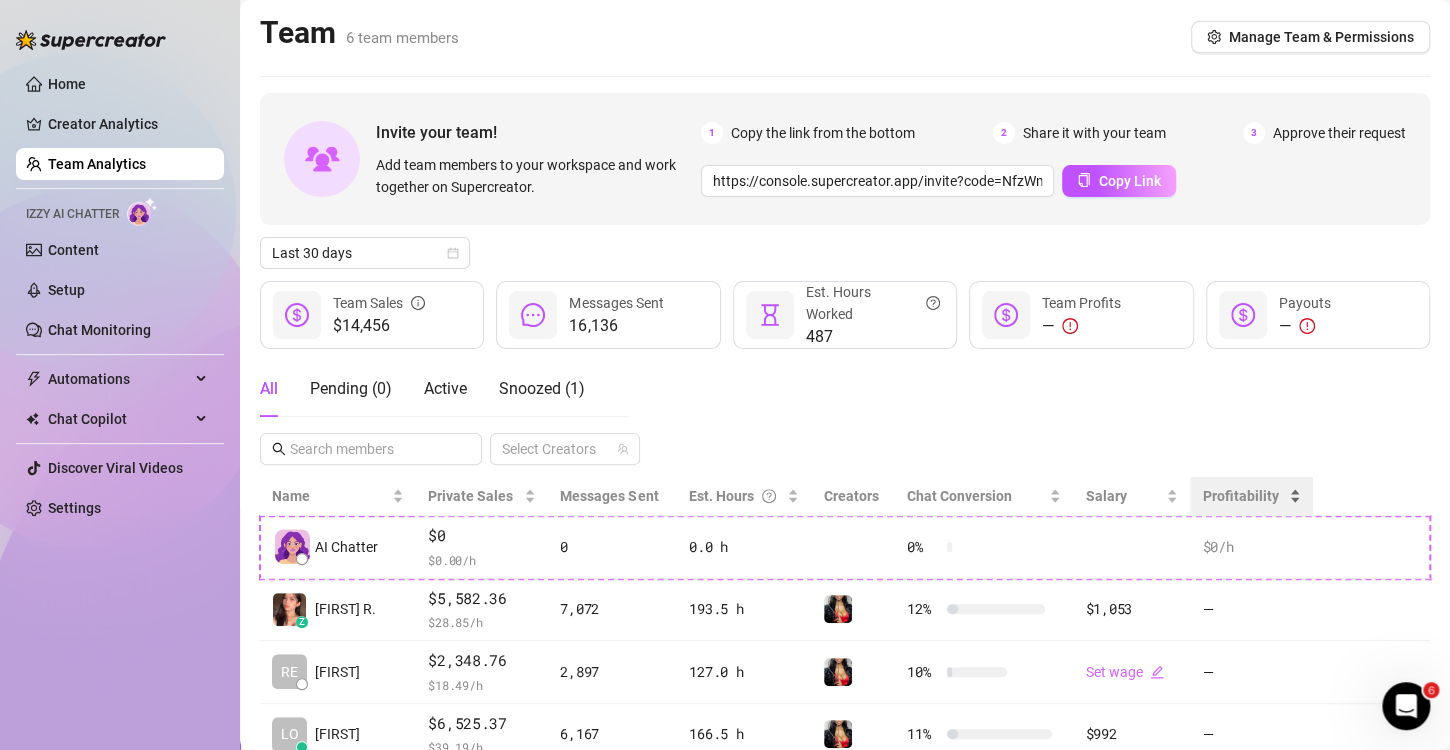 click on "Profitability" at bounding box center [1251, 496] 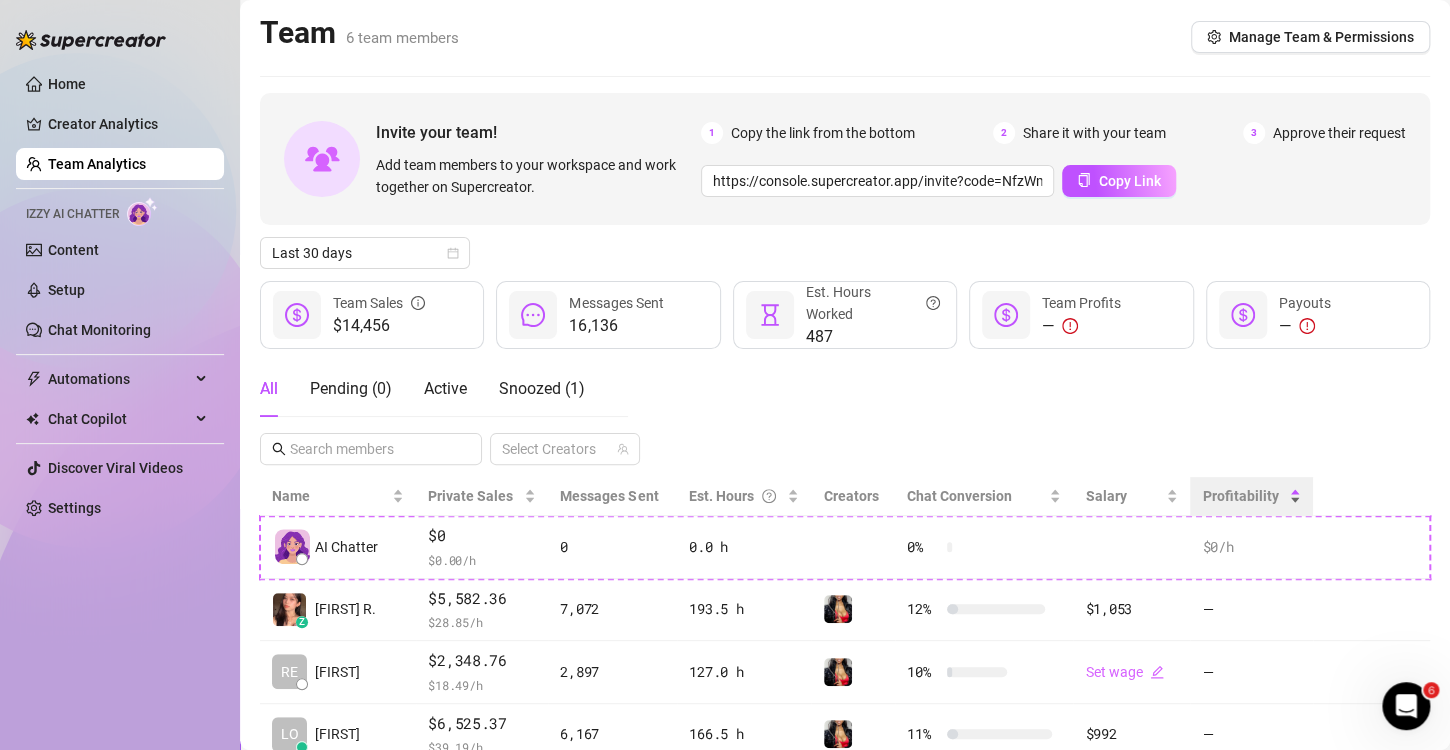click on "Profitability" at bounding box center (1251, 496) 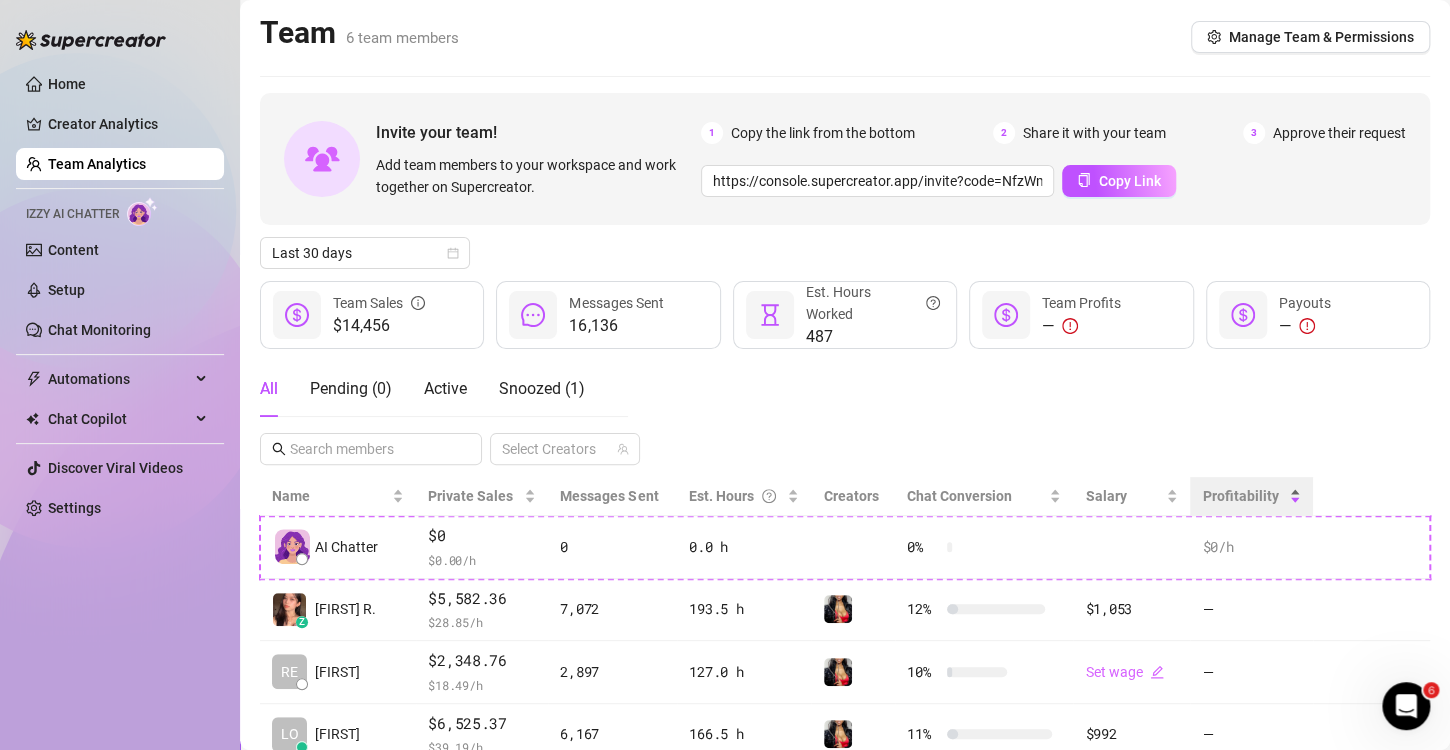 click on "Profitability" at bounding box center [1251, 496] 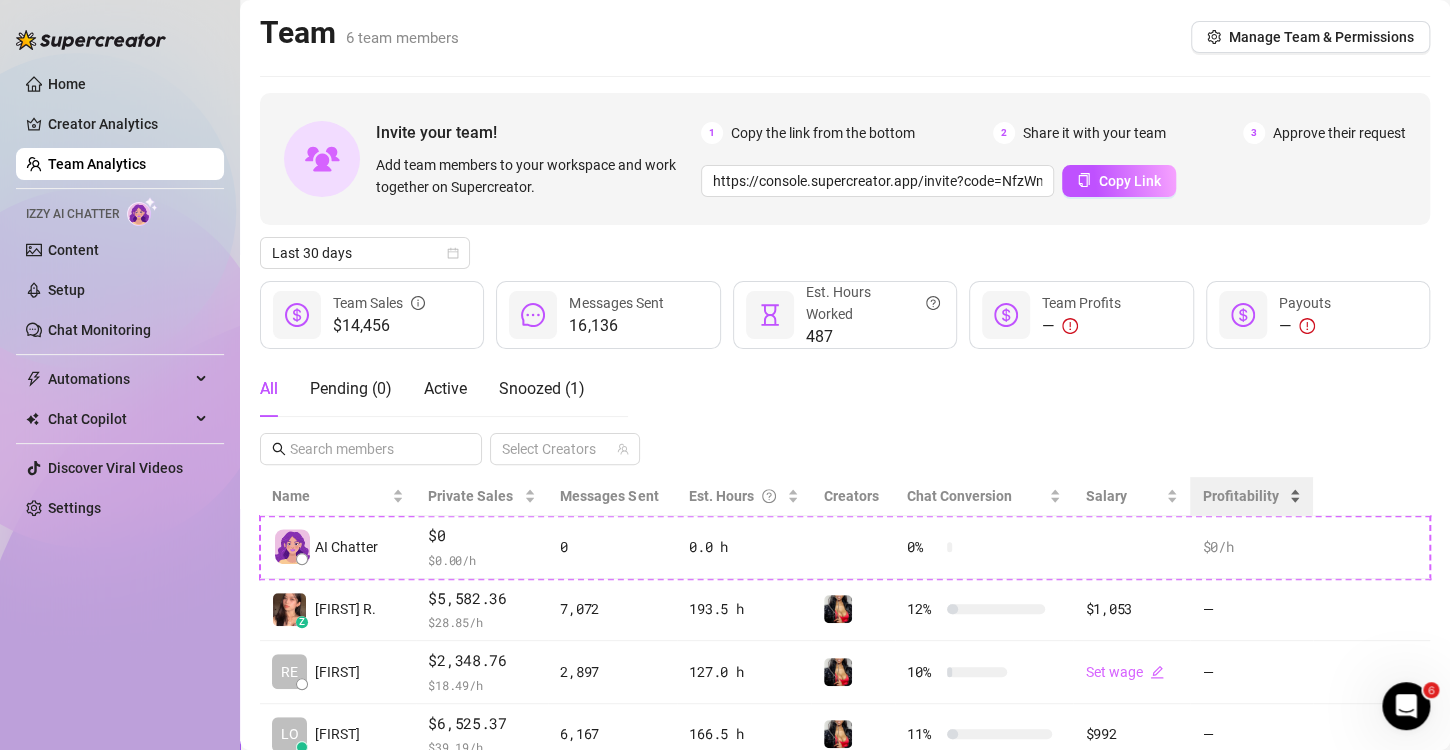 click on "Profitability" at bounding box center (1251, 496) 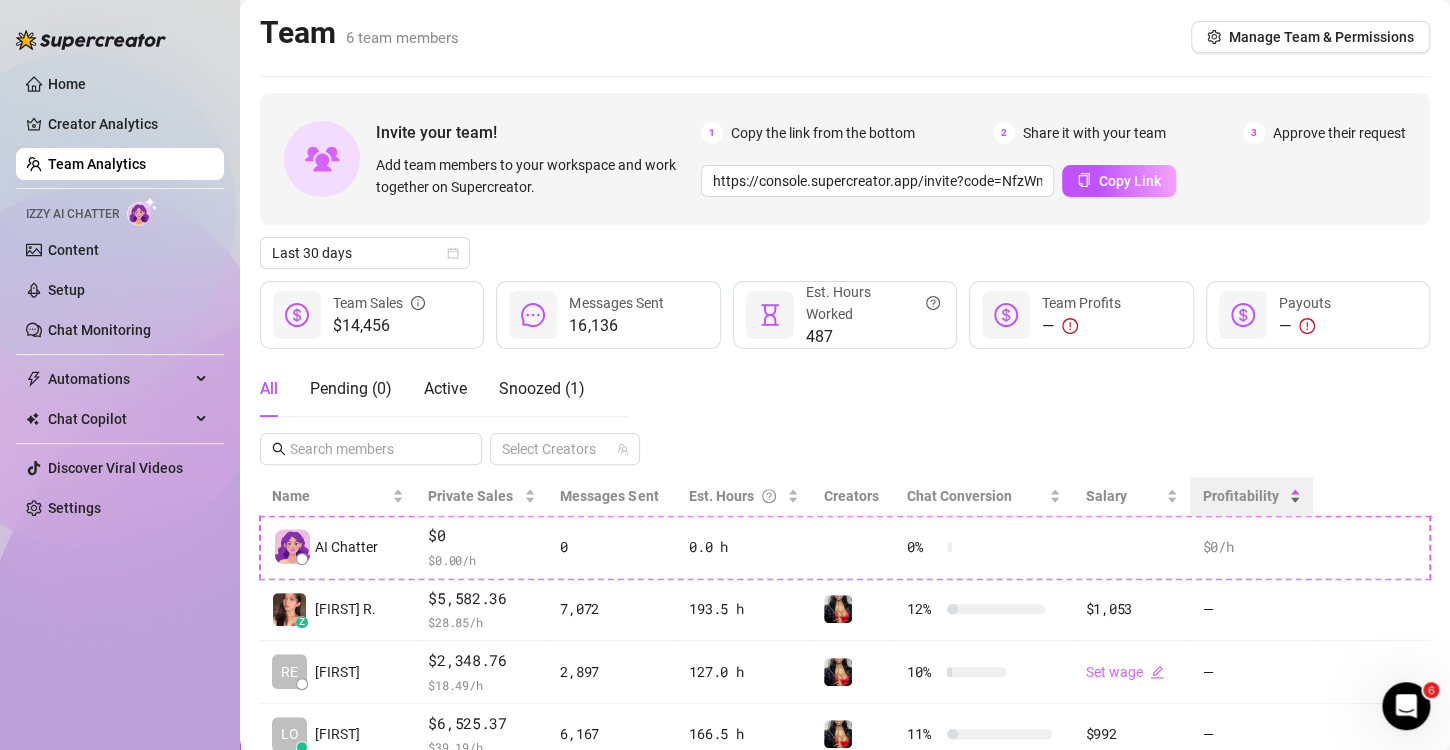 click on "Profitability" at bounding box center (1251, 496) 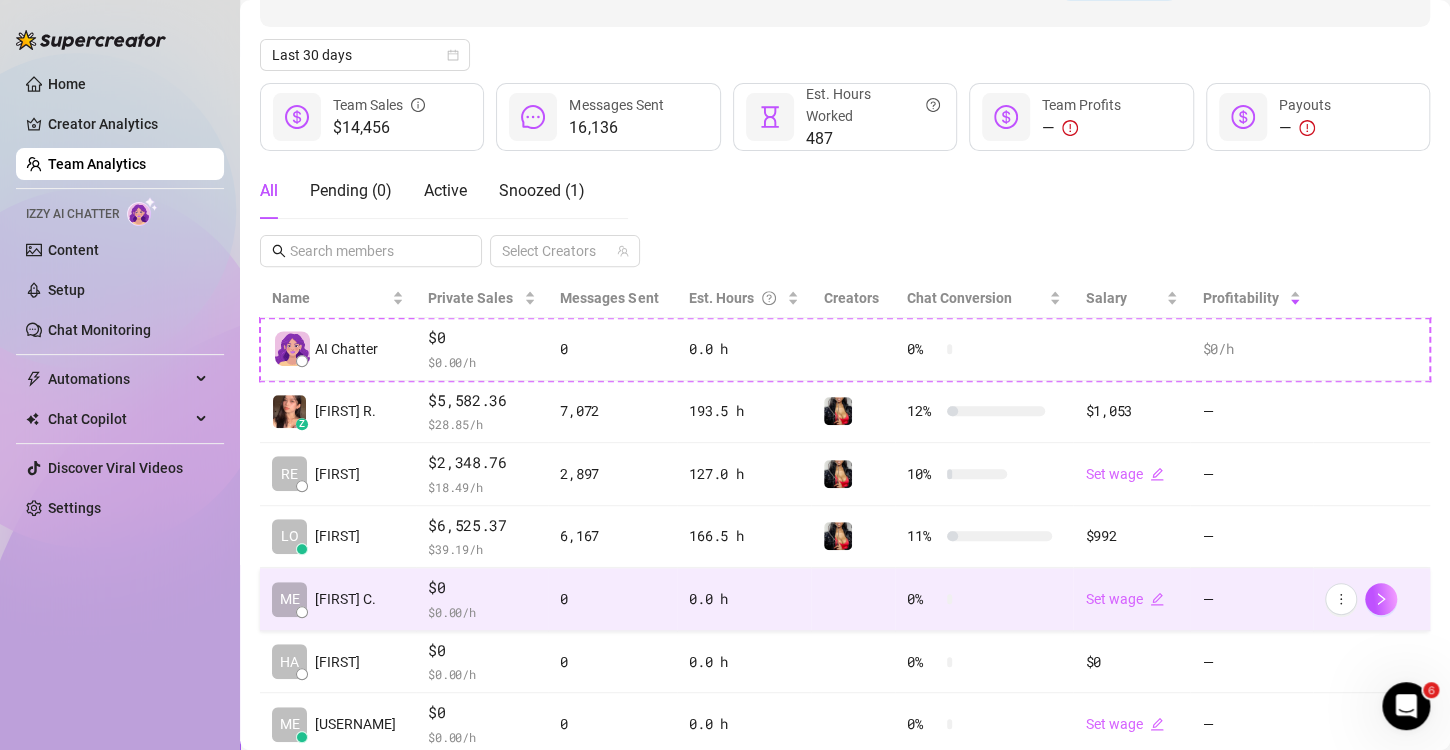 scroll, scrollTop: 200, scrollLeft: 0, axis: vertical 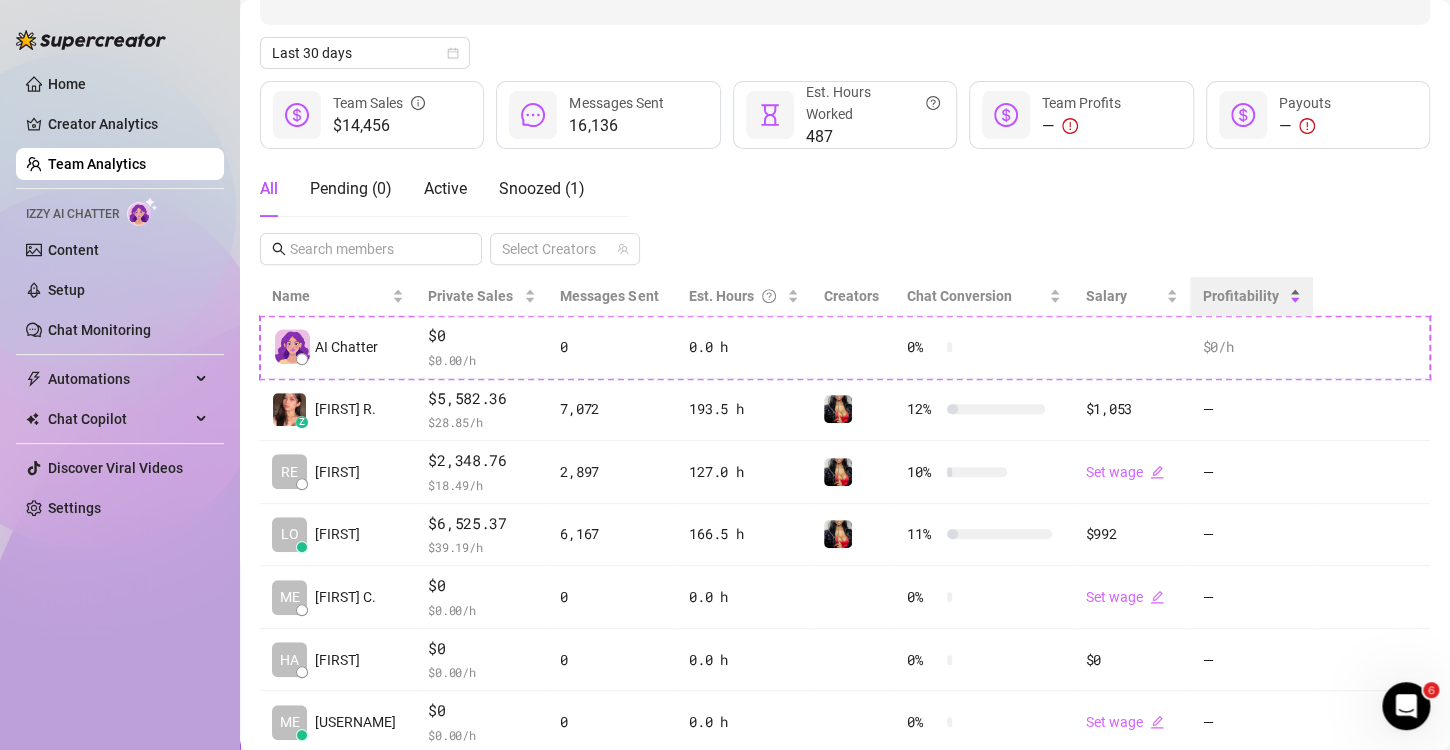 click on "Profitability" at bounding box center [1251, 296] 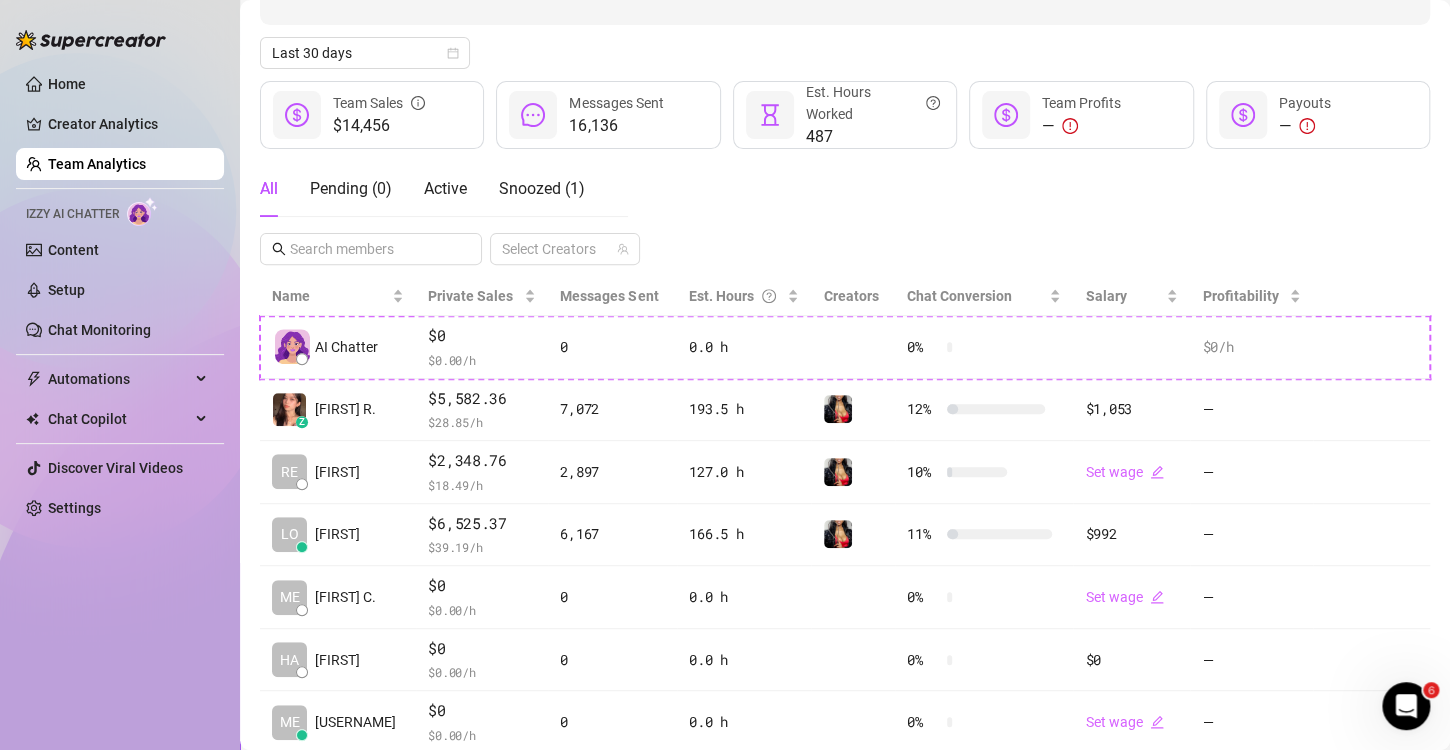 click on "Creators Chat Conversion Salary Profitability AI Chatter $0 $ 0.00 /h 0 0.0 h 0 % $0 /h [FIRST] [LAST] $5,582.36 $ 28.85 /h 7,072 193.5 h 12 % $1,053 — RE [FIRST] $2,348.76 $ 18.49 /h 2,897 127.0 h 10 % Set wage — LO [FIRST] $6,525.37 $ 39.19 /h 6,167 166.5 h 11 % $992 — ME [FIRST] [LAST] $0 $ 0.00 /h 0 0.0 h 0 % Set wage — HA [FIRST] $0 $ 0.00 /h 0 0.0 h 0 % $0 — ME [USERNAME] $0 $ 0.00 /h 0 0.0 h 0 % Set wage —" at bounding box center (845, 323) 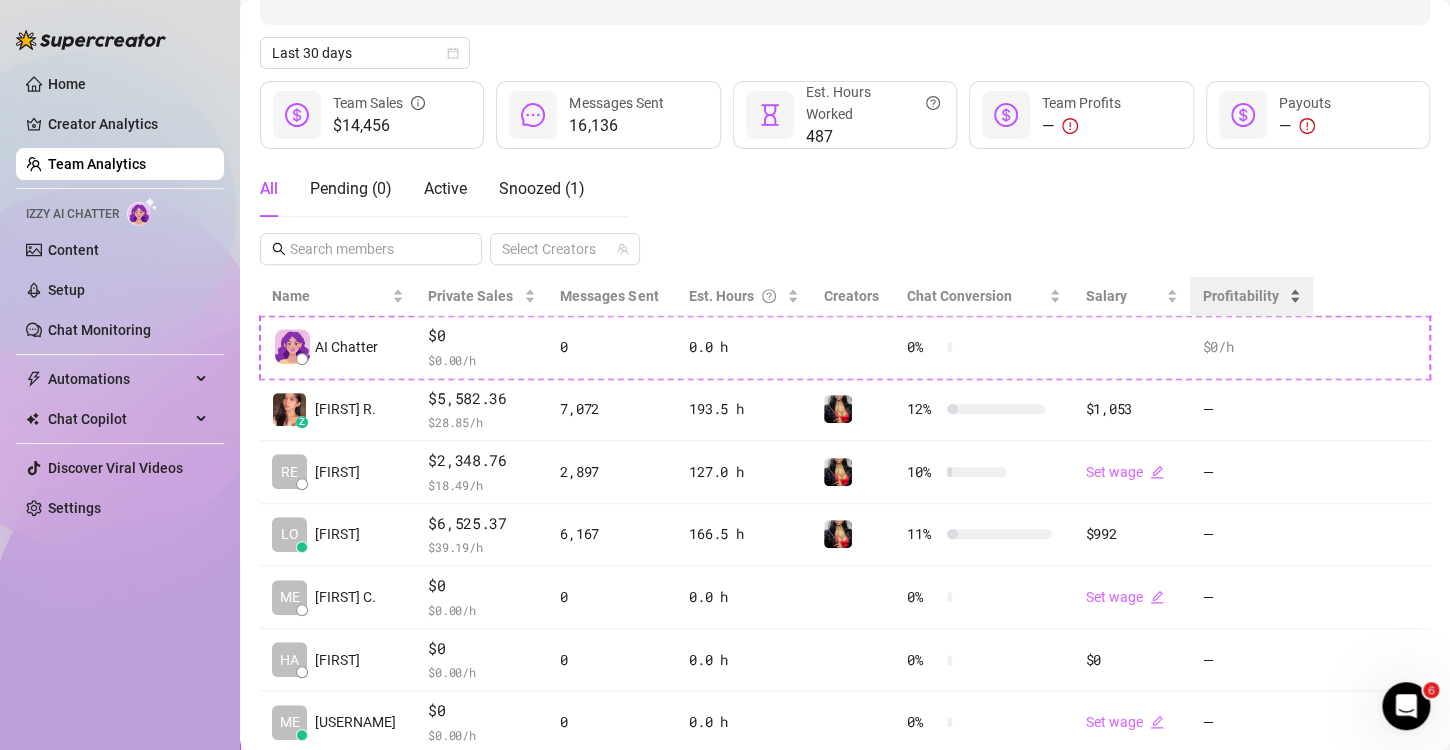 click on "Profitability" at bounding box center [1251, 296] 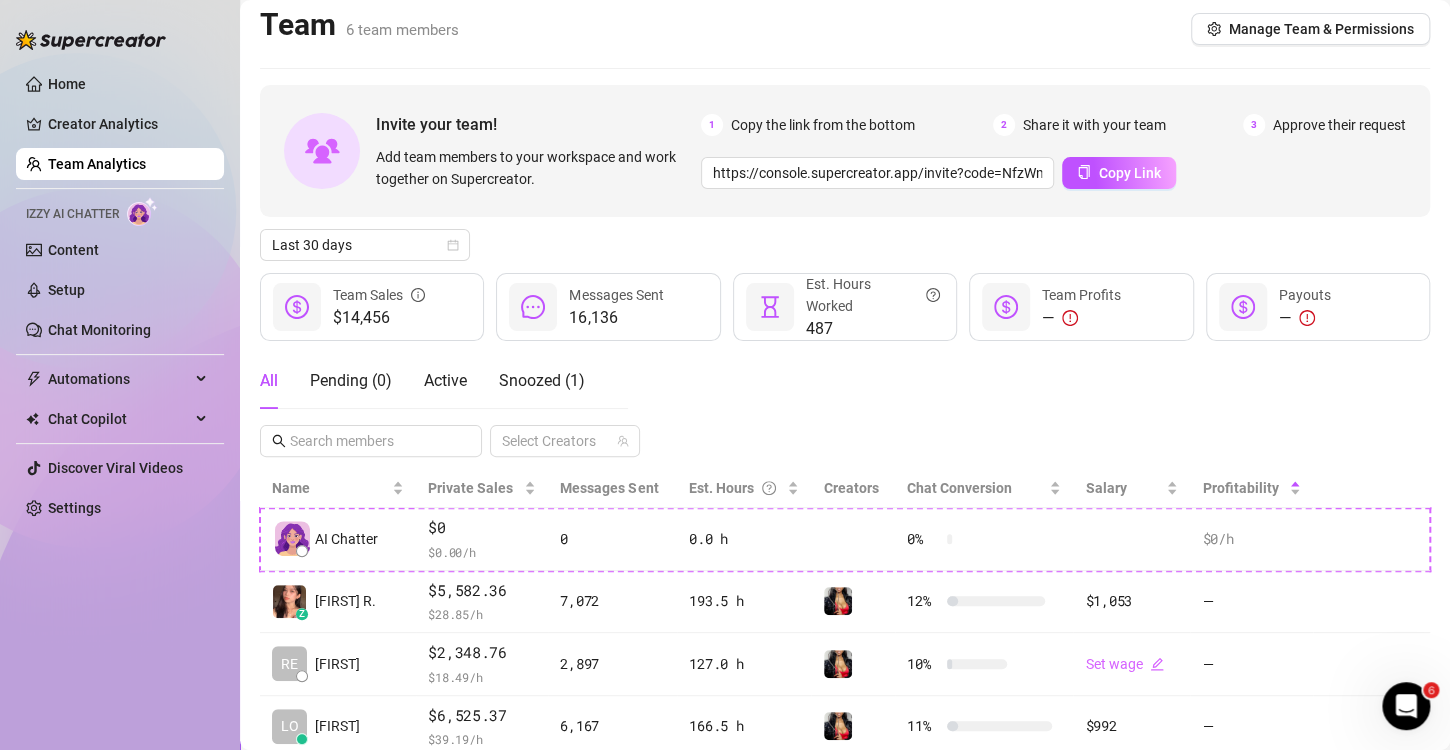 scroll, scrollTop: 0, scrollLeft: 0, axis: both 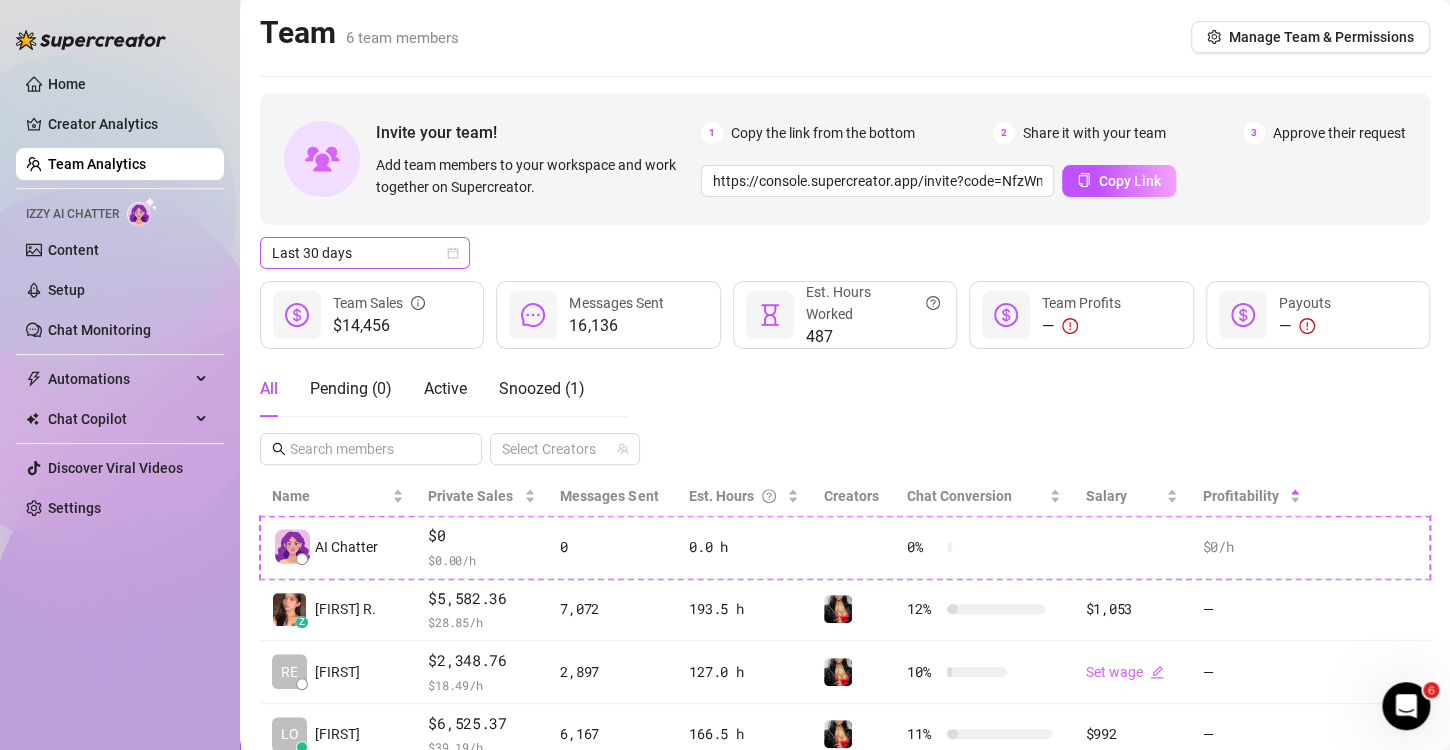 click on "Last 30 days" at bounding box center (365, 253) 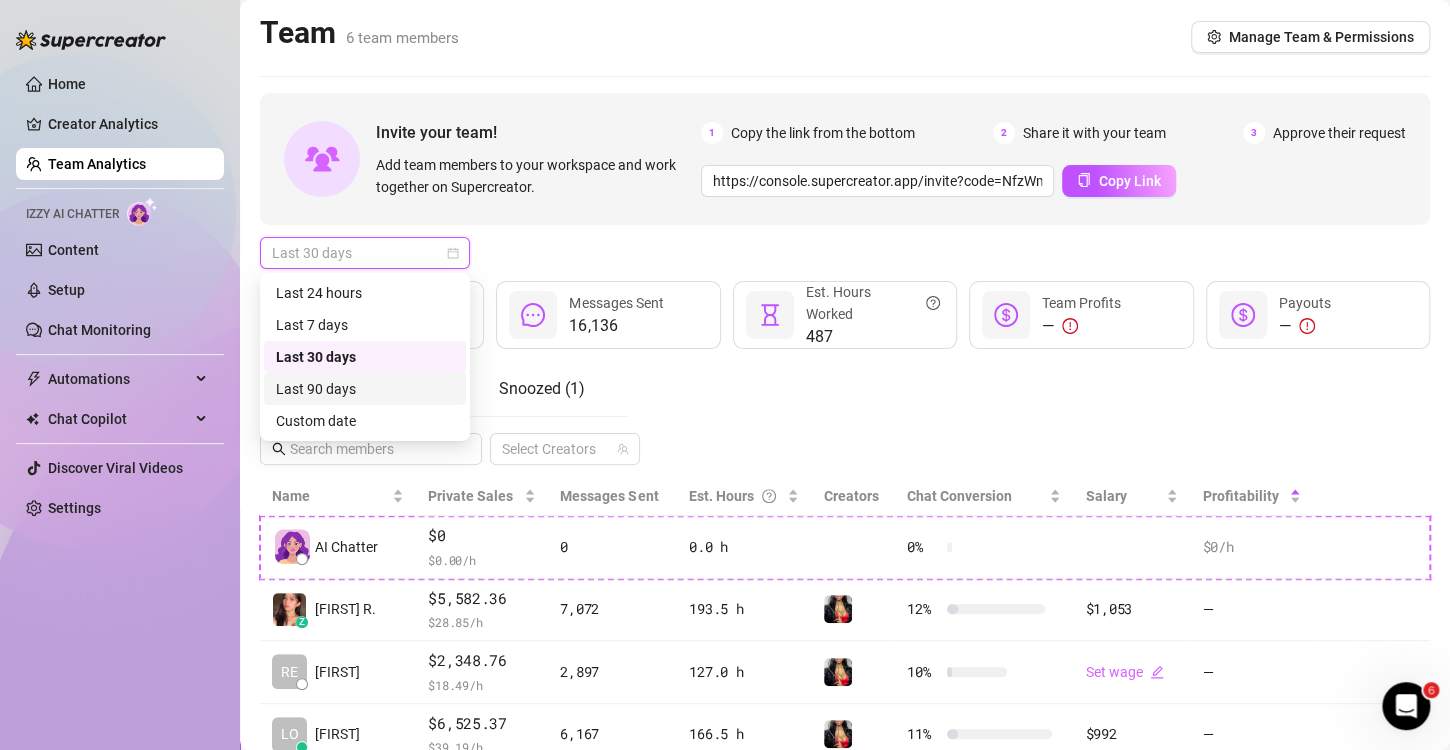 click on "Last 90 days" at bounding box center [365, 389] 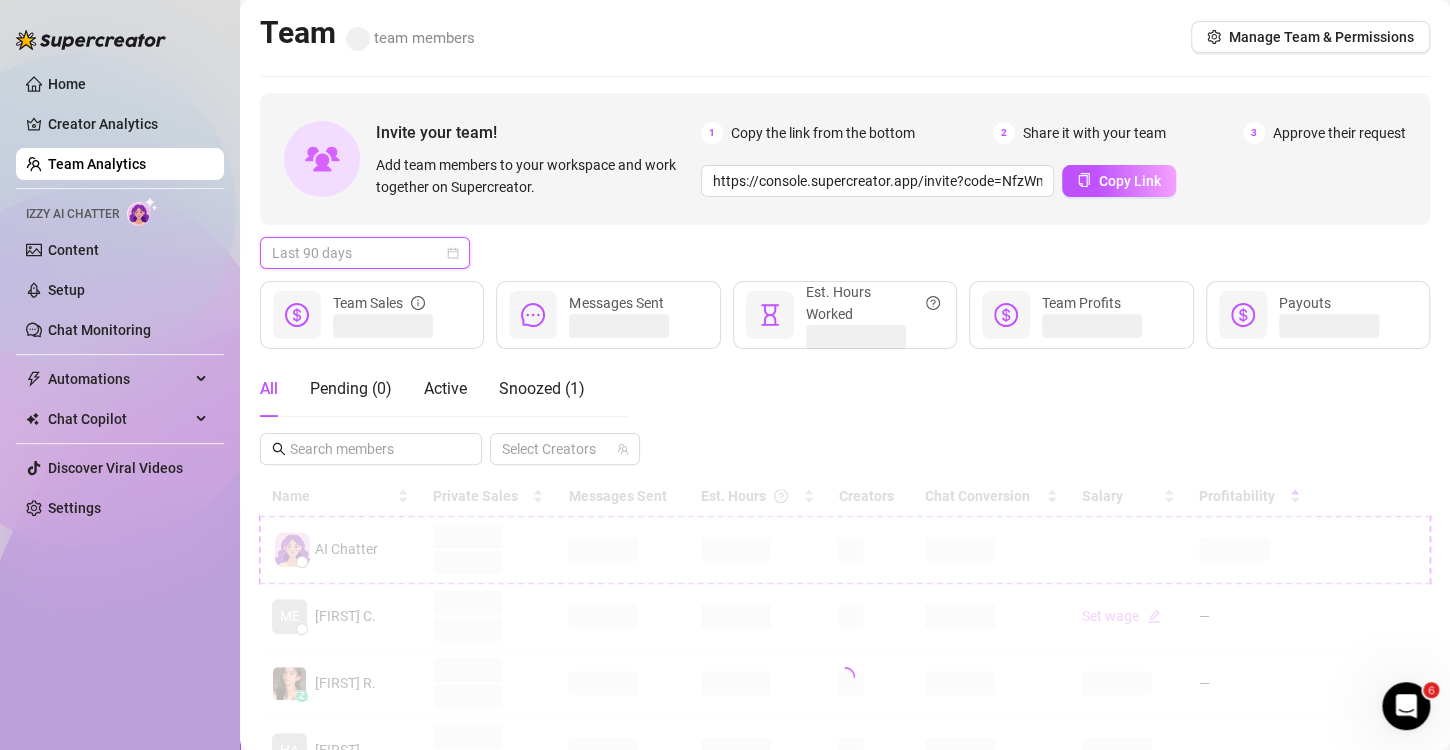 click on "Last 90 days" at bounding box center [365, 253] 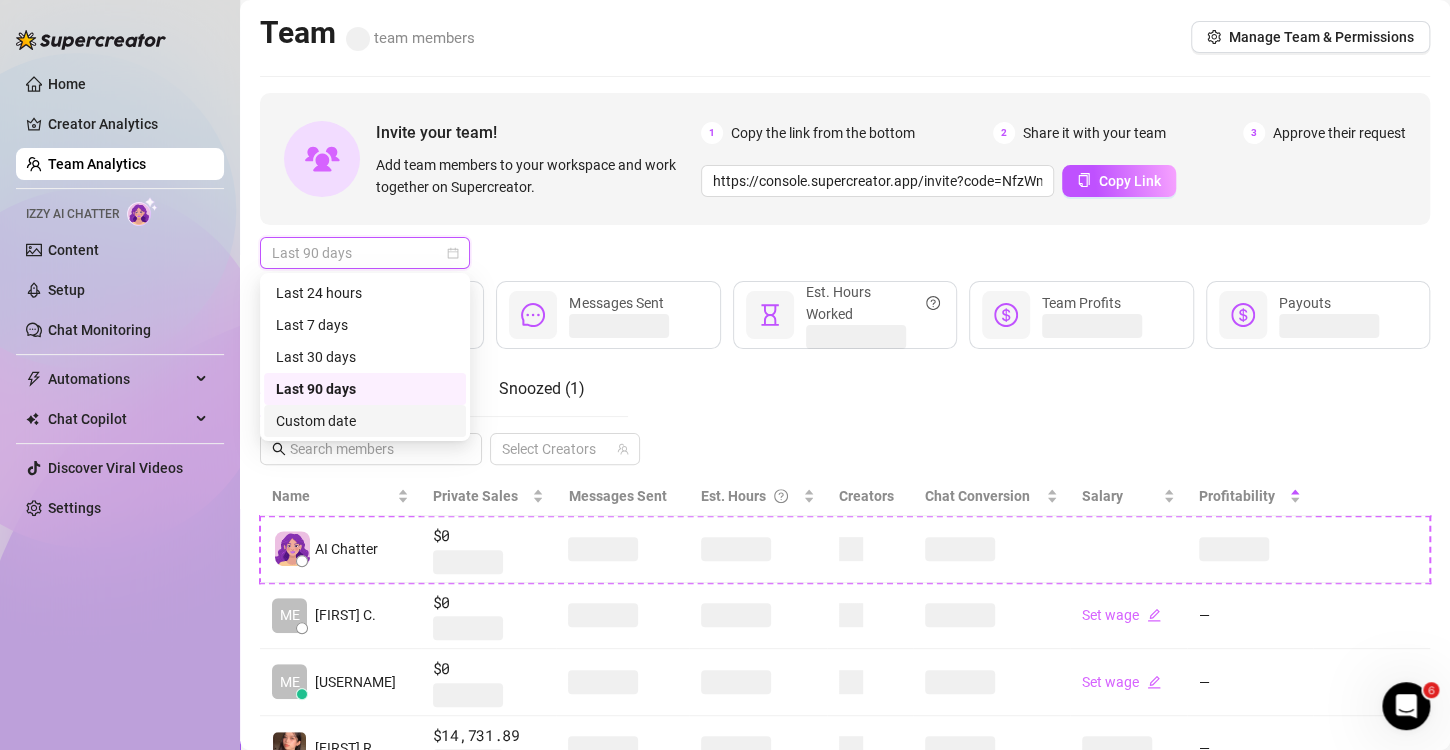 click on "Custom date" at bounding box center (365, 421) 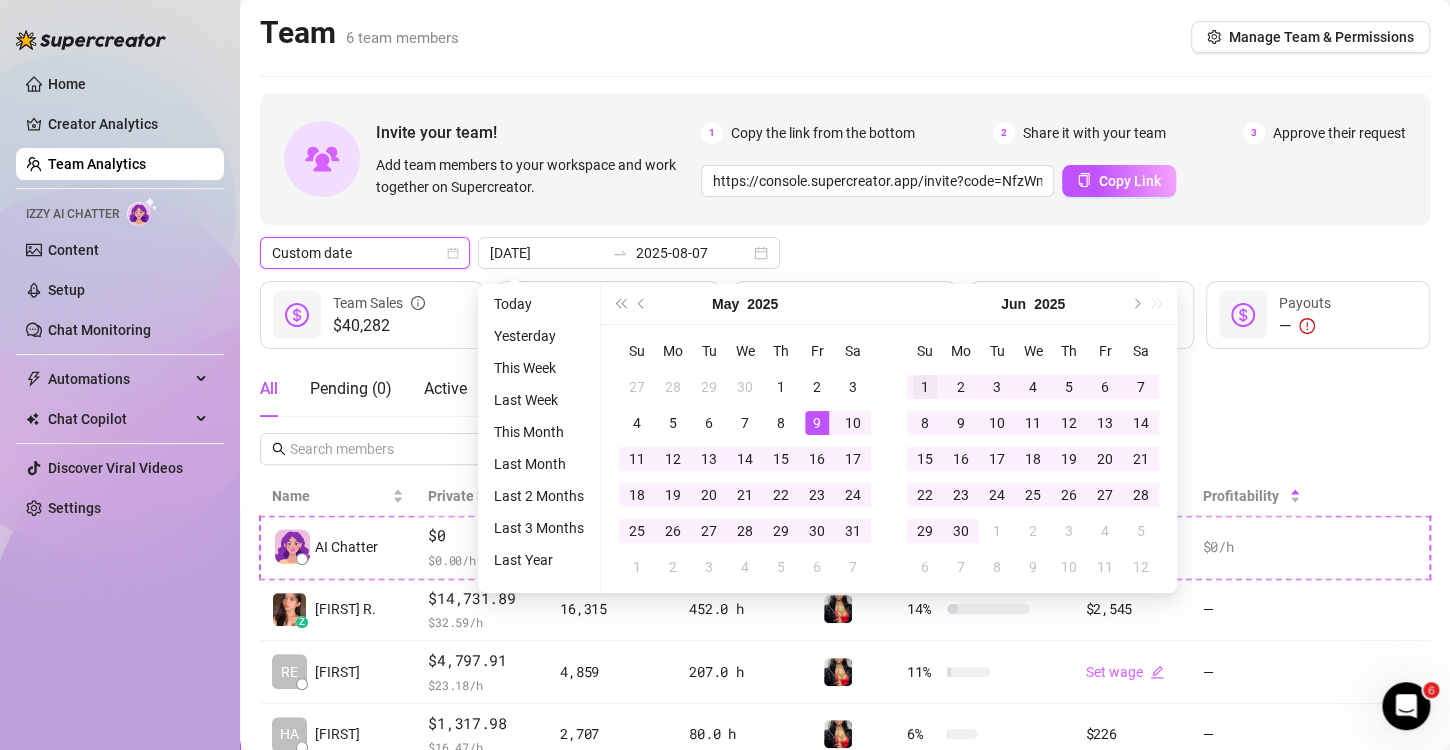 type on "[DATE]" 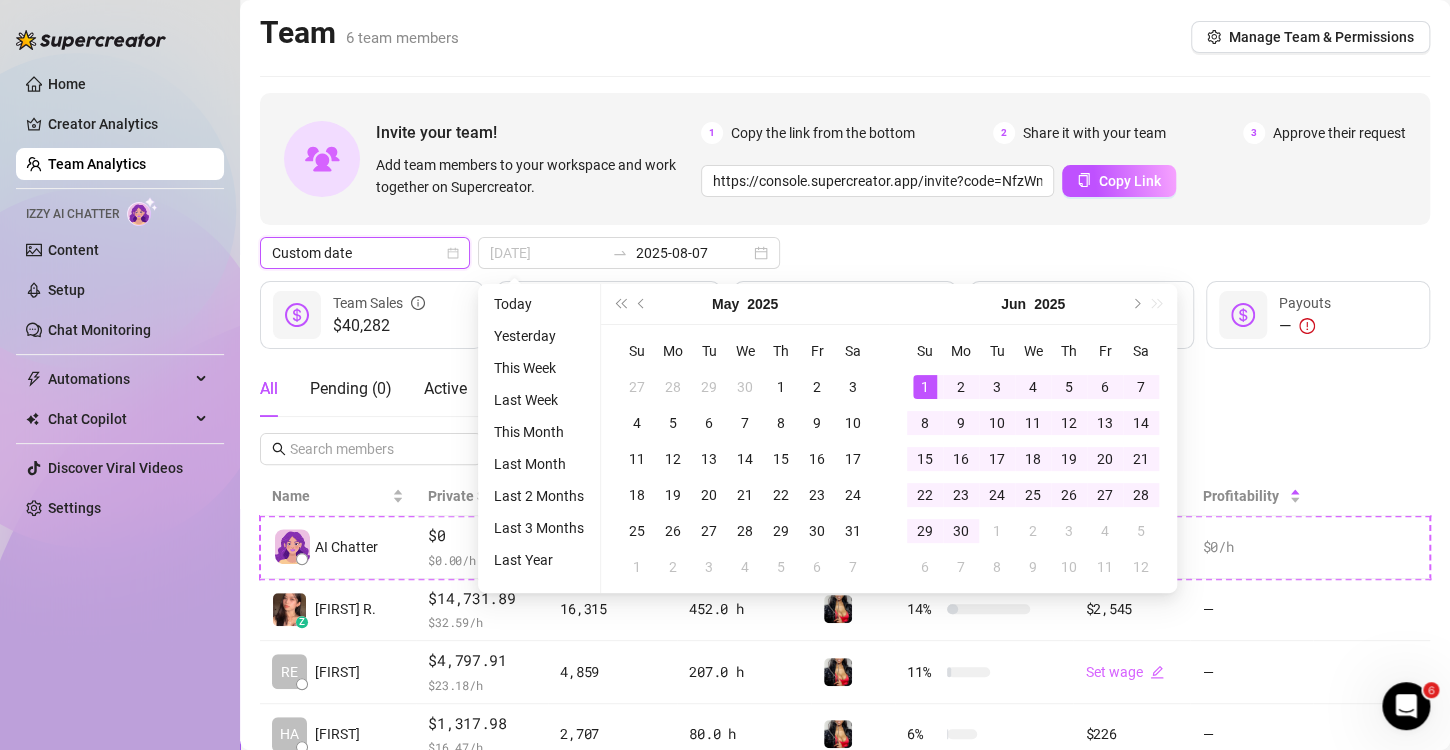 click on "1" at bounding box center (925, 387) 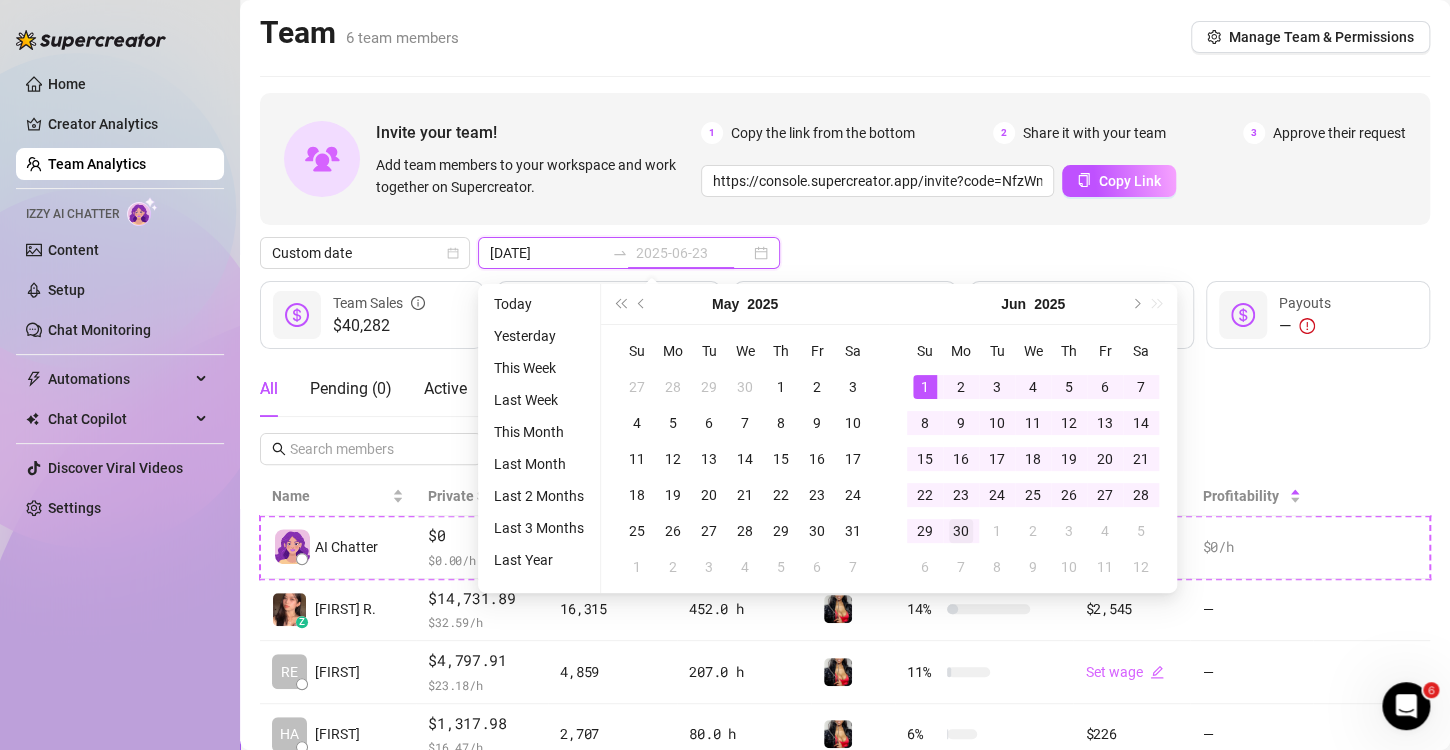 type on "2025-06-30" 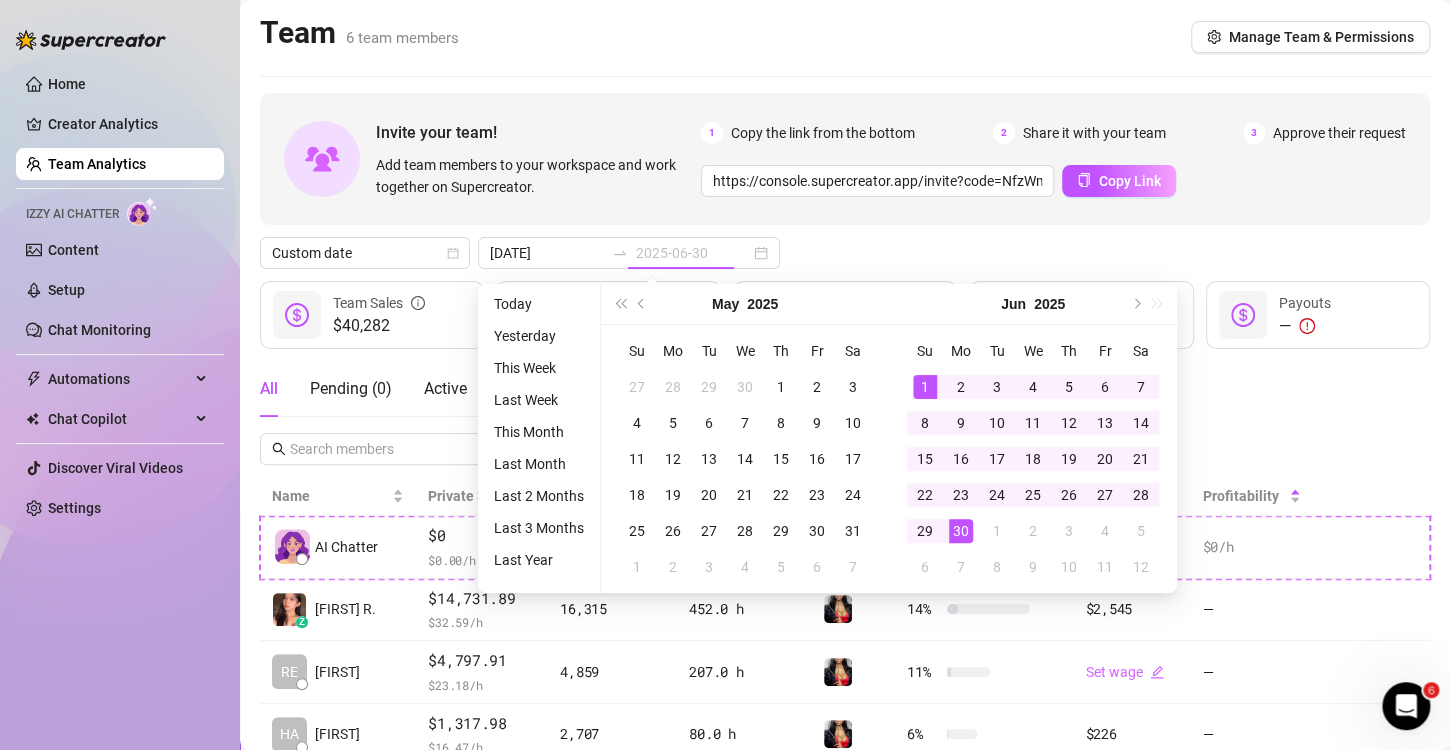click on "30" at bounding box center (961, 531) 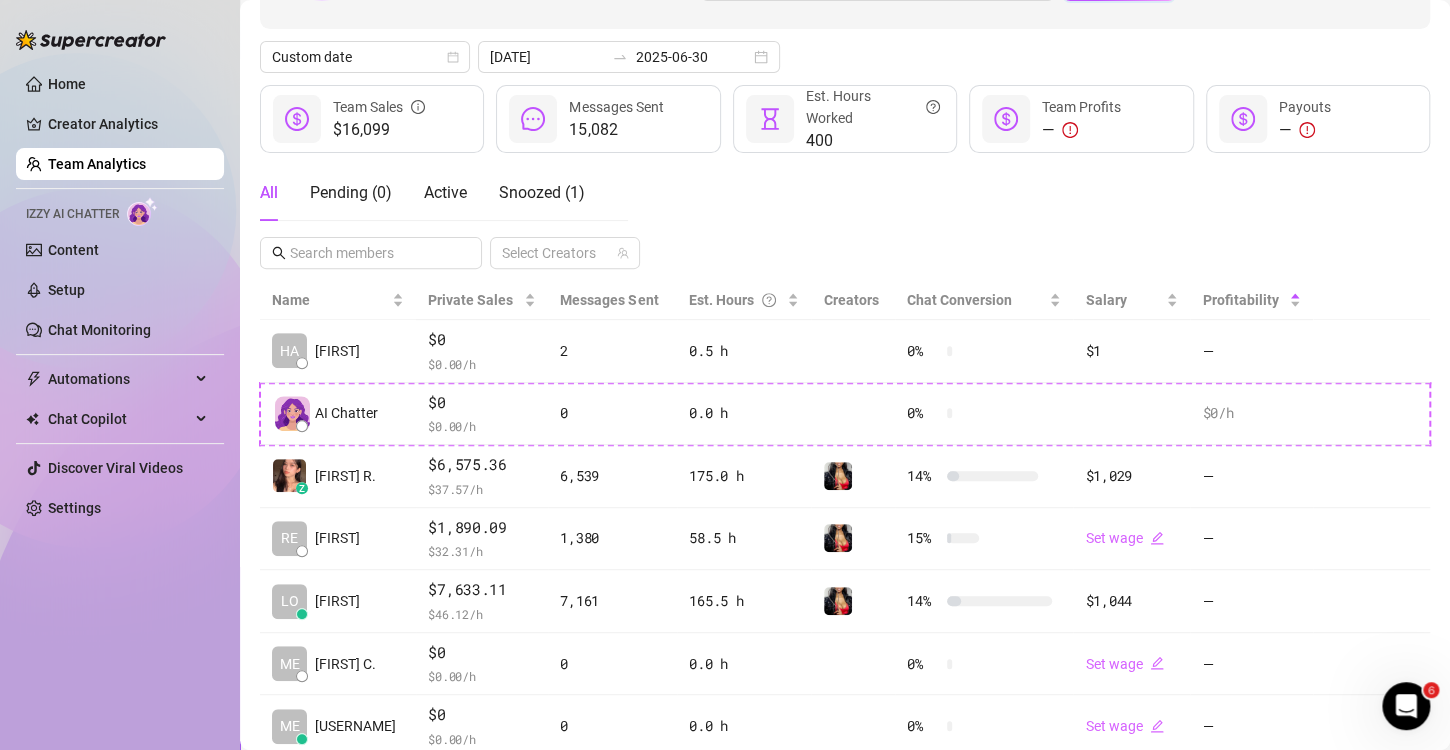 scroll, scrollTop: 161, scrollLeft: 0, axis: vertical 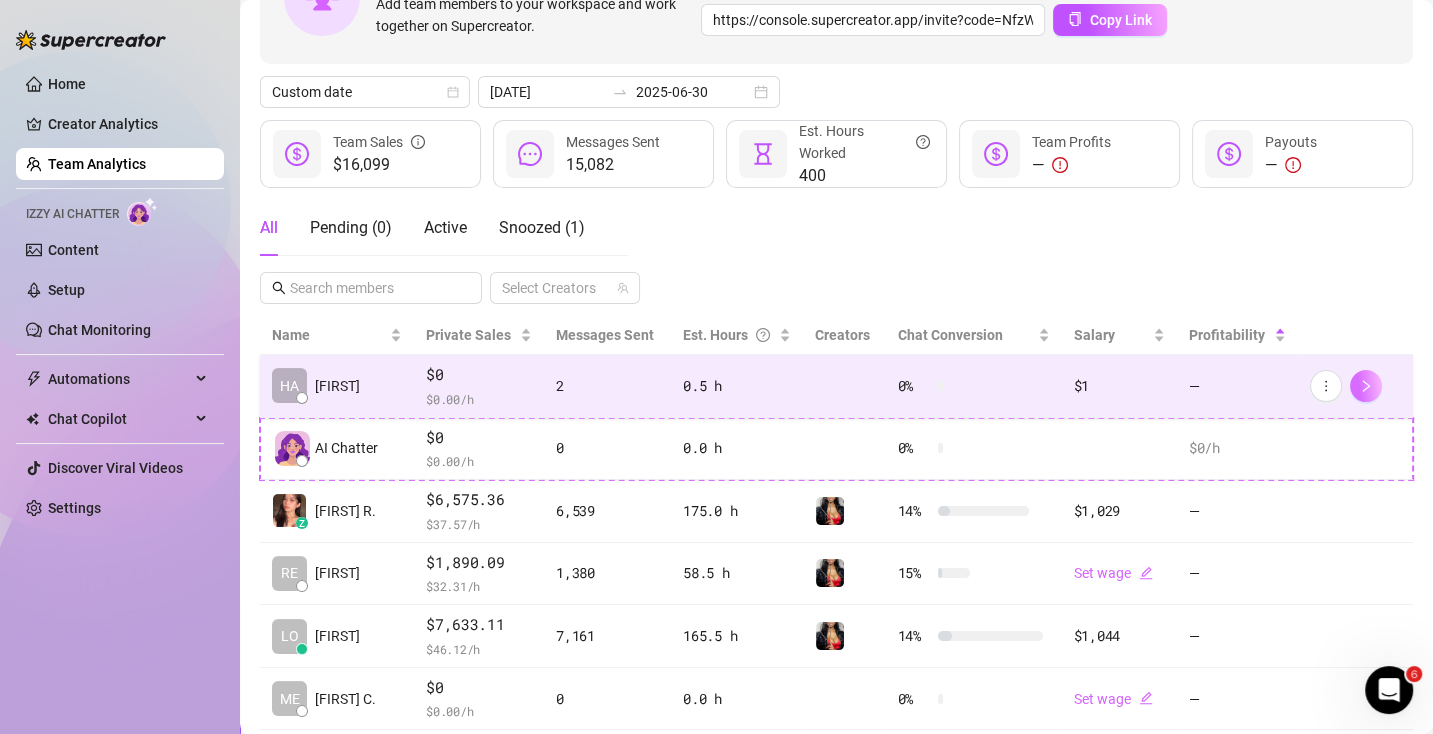 click at bounding box center [1366, 386] 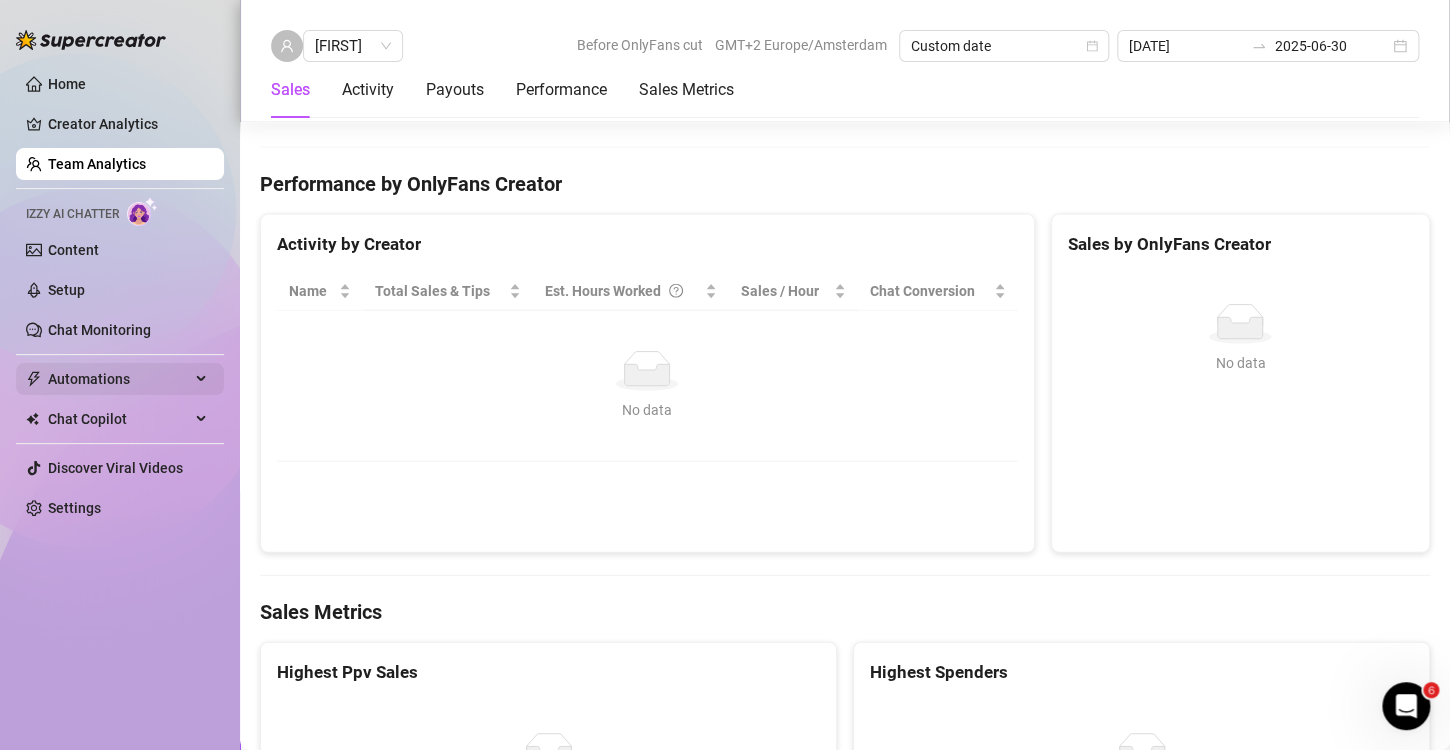 scroll, scrollTop: 2100, scrollLeft: 0, axis: vertical 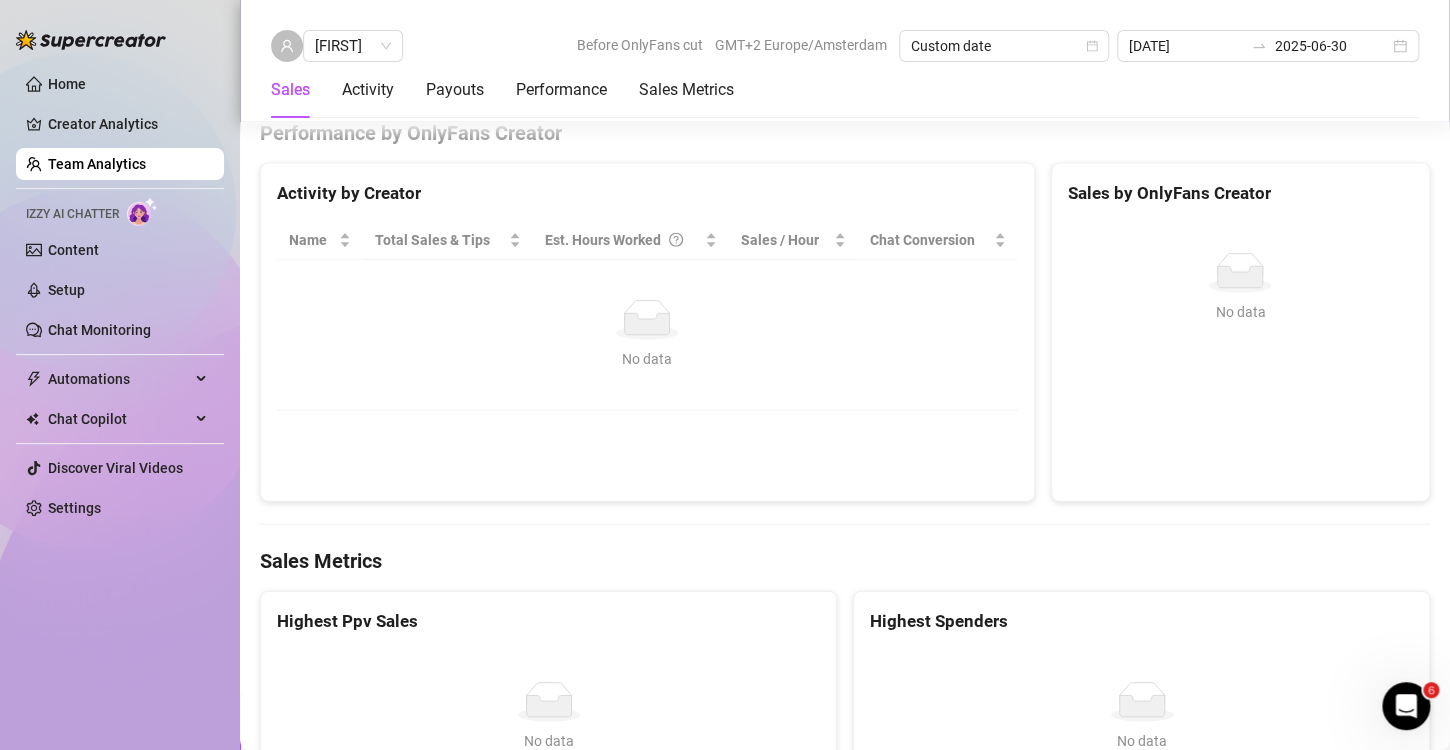 click on "Team Analytics" at bounding box center (97, 164) 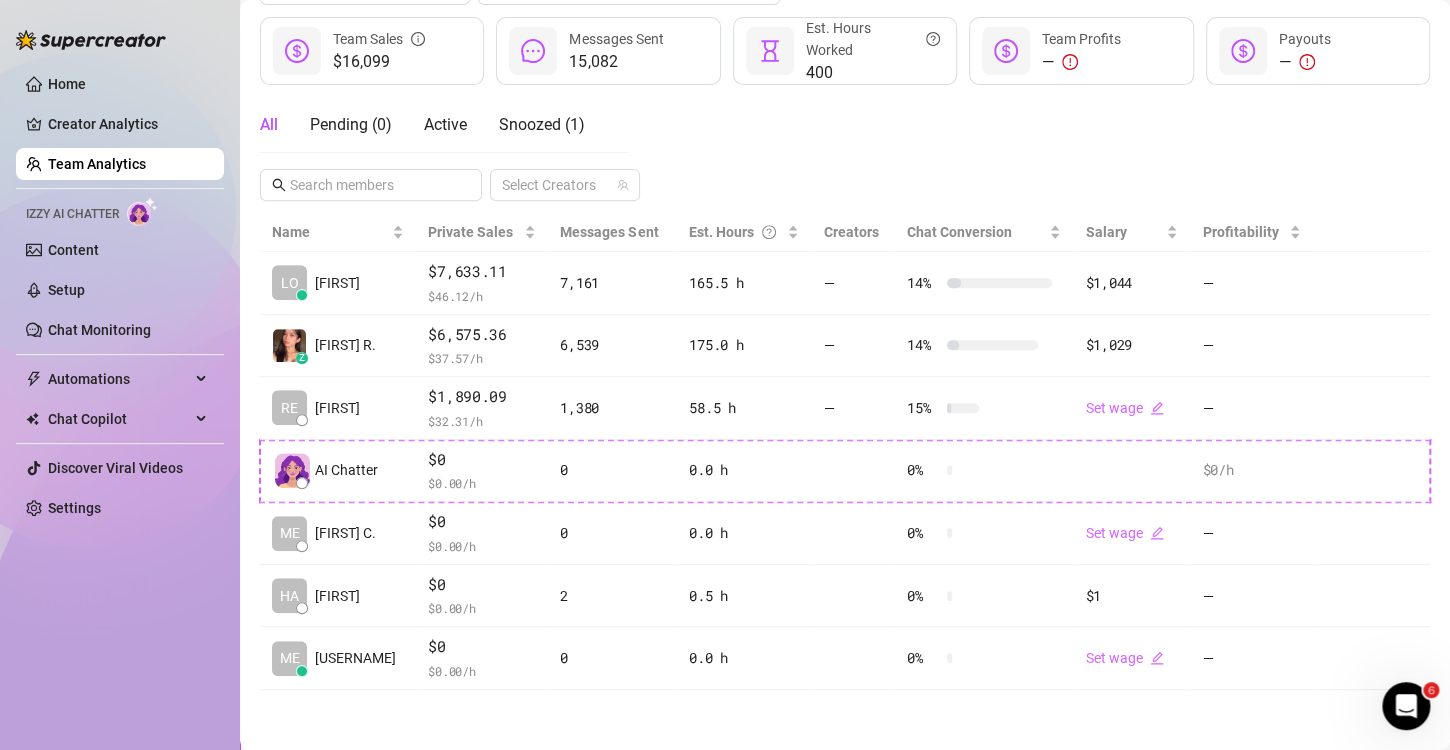 scroll, scrollTop: 261, scrollLeft: 0, axis: vertical 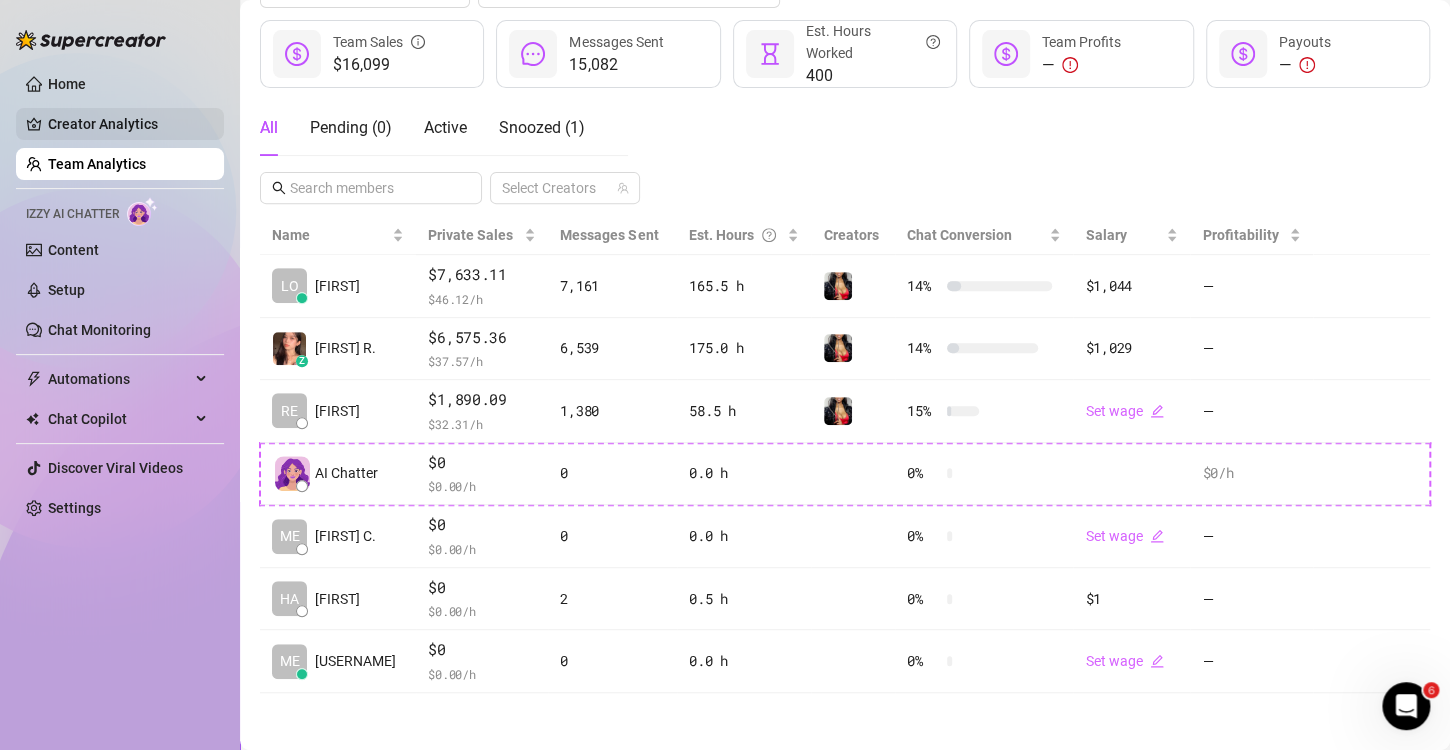 click on "Creator Analytics" at bounding box center (128, 124) 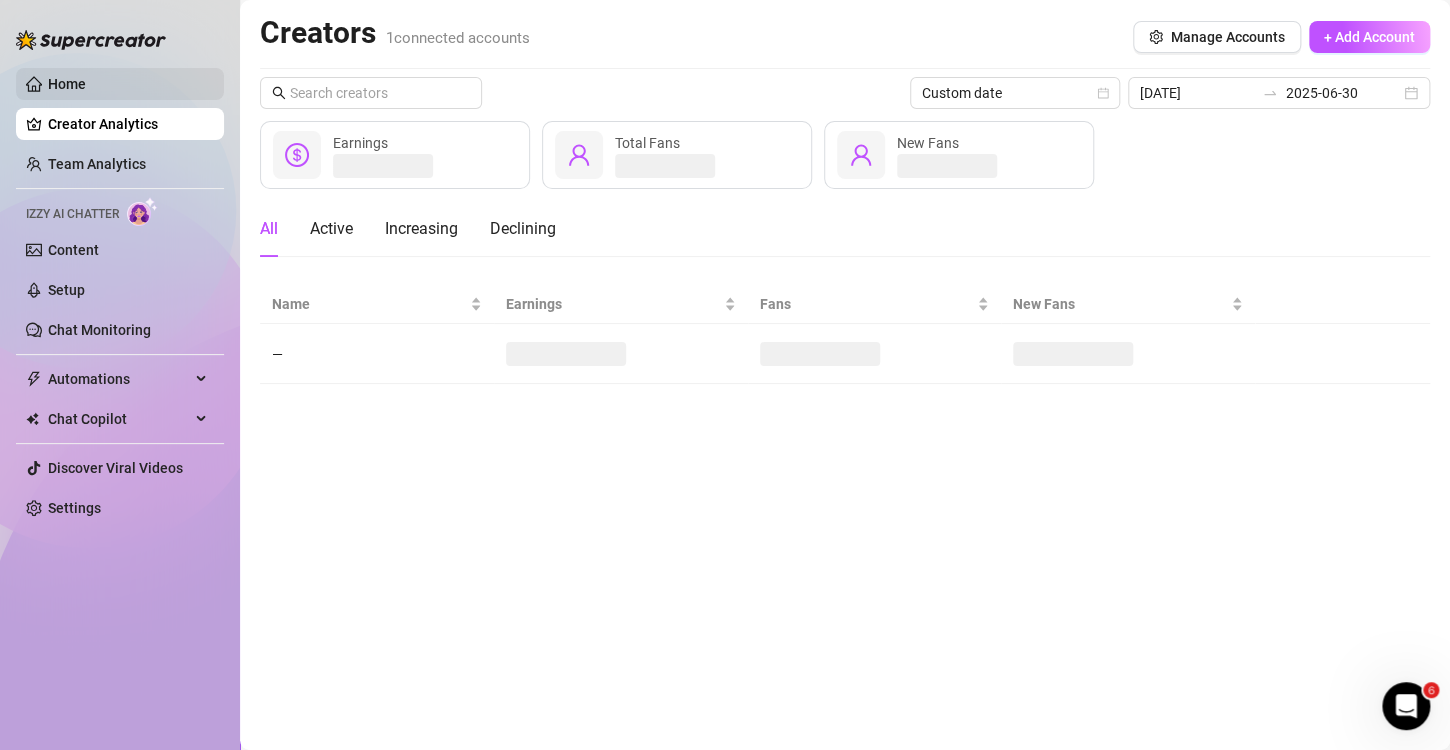 scroll, scrollTop: 0, scrollLeft: 0, axis: both 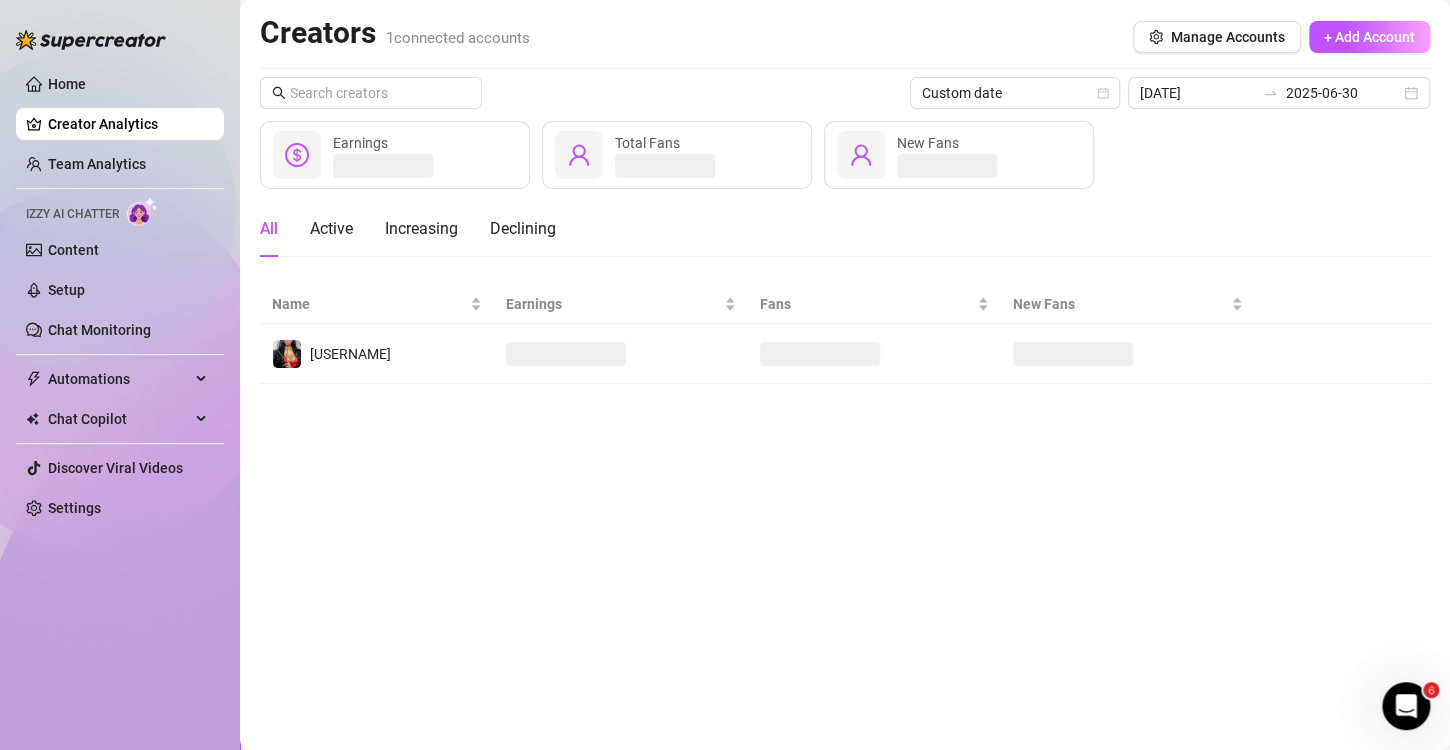 click on "Home" at bounding box center (67, 84) 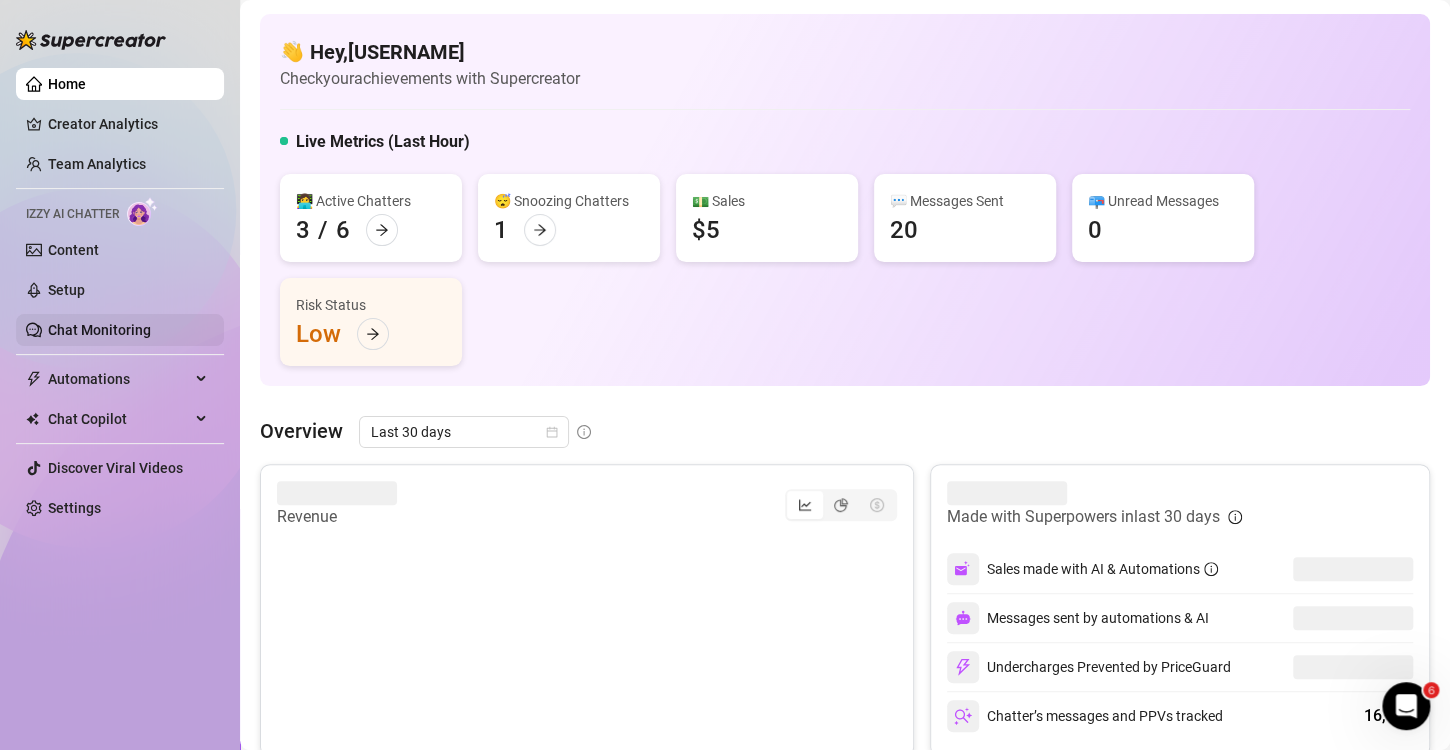 click on "Chat Monitoring" at bounding box center [99, 330] 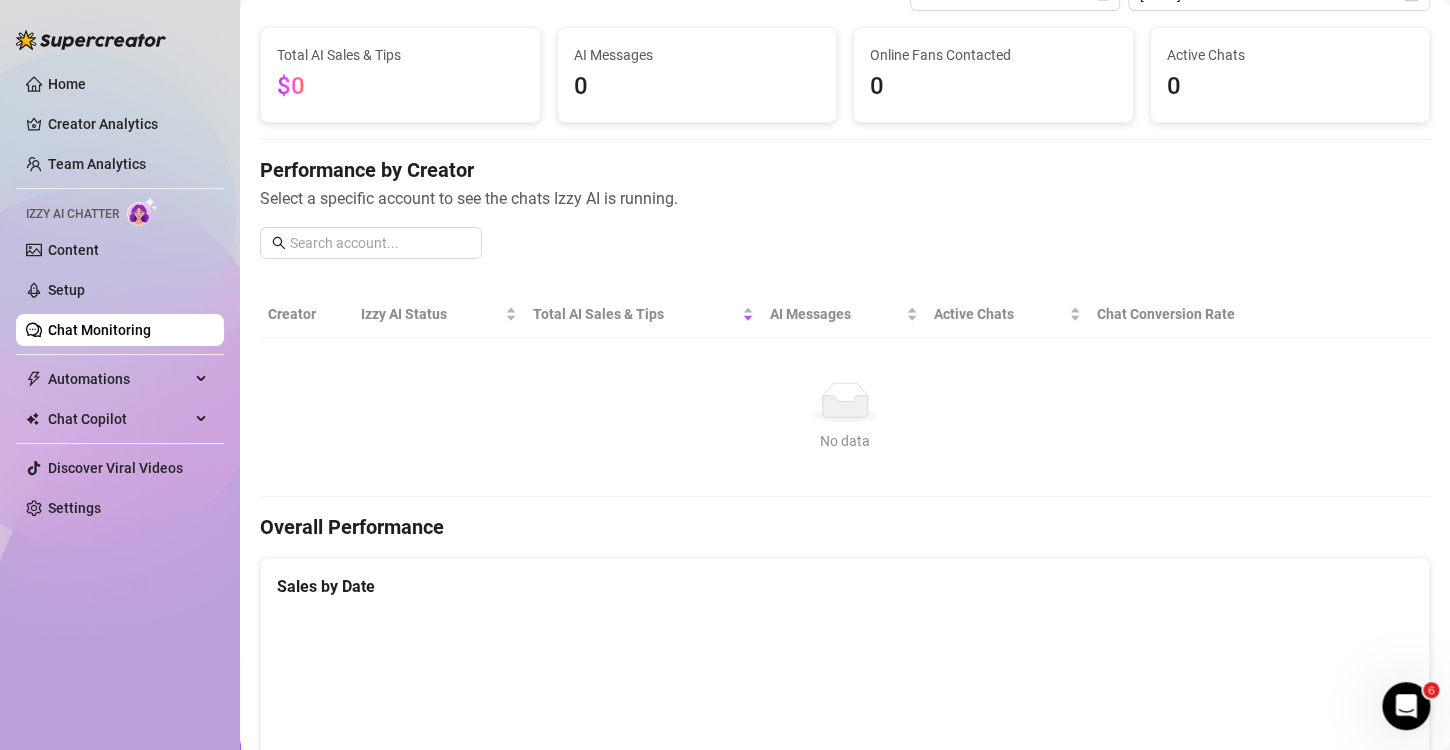 scroll, scrollTop: 0, scrollLeft: 0, axis: both 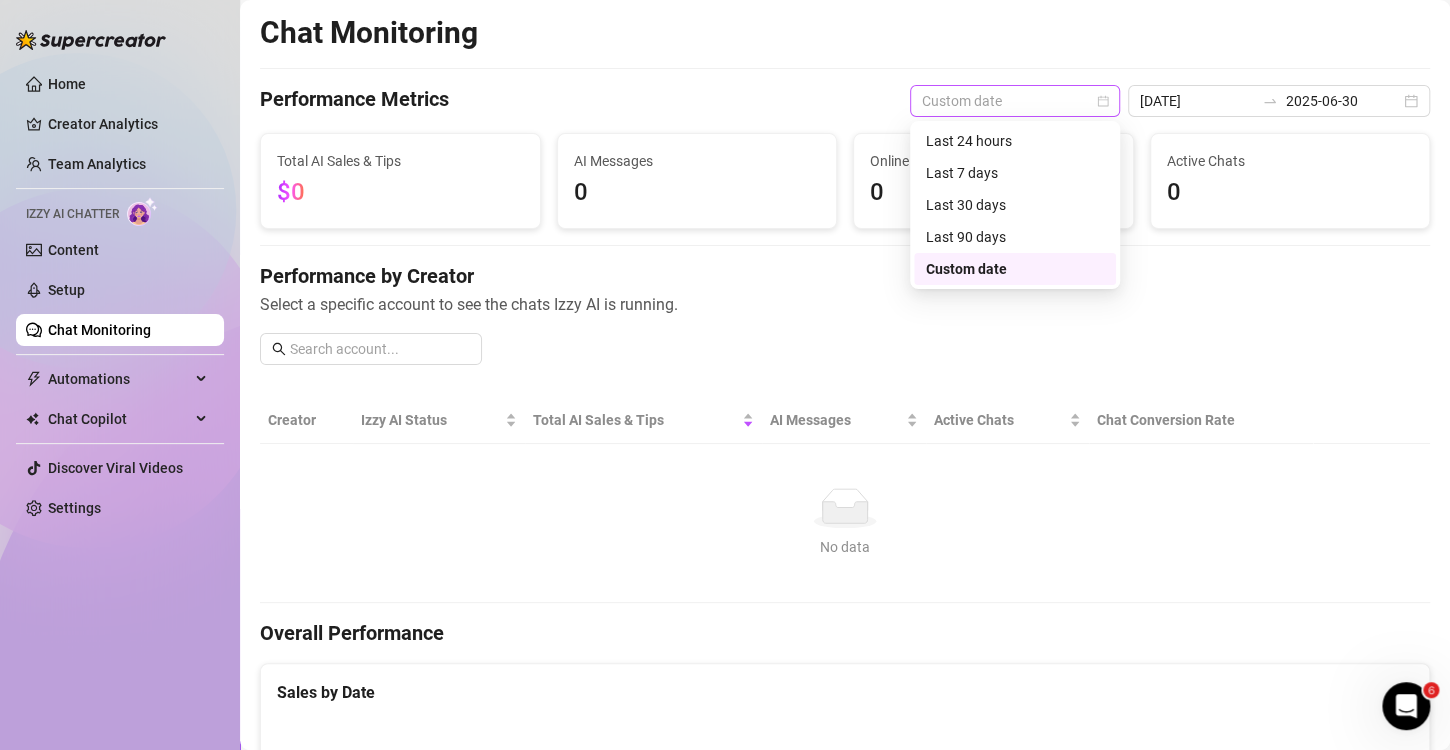 click on "Custom date" at bounding box center (1015, 101) 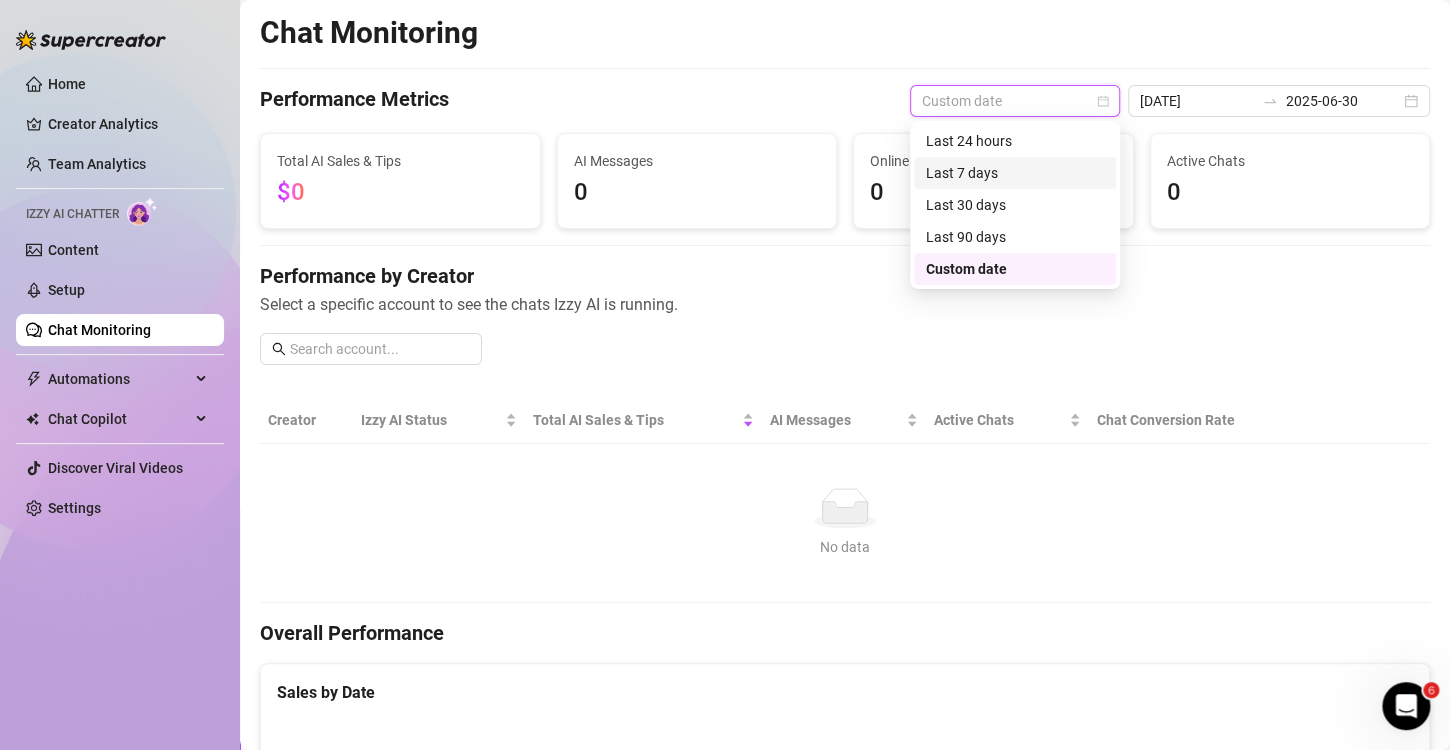 click on "Last 7 days" at bounding box center (1015, 173) 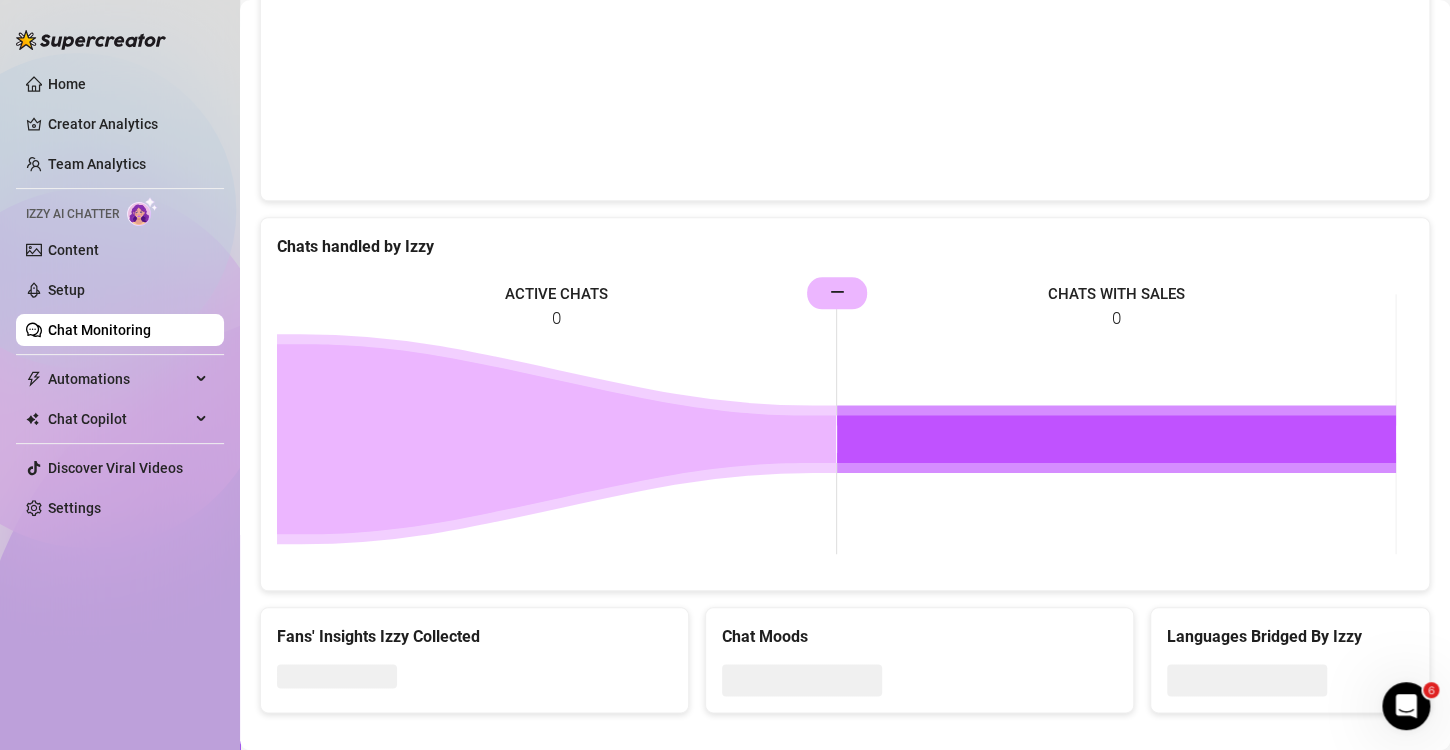 scroll, scrollTop: 756, scrollLeft: 0, axis: vertical 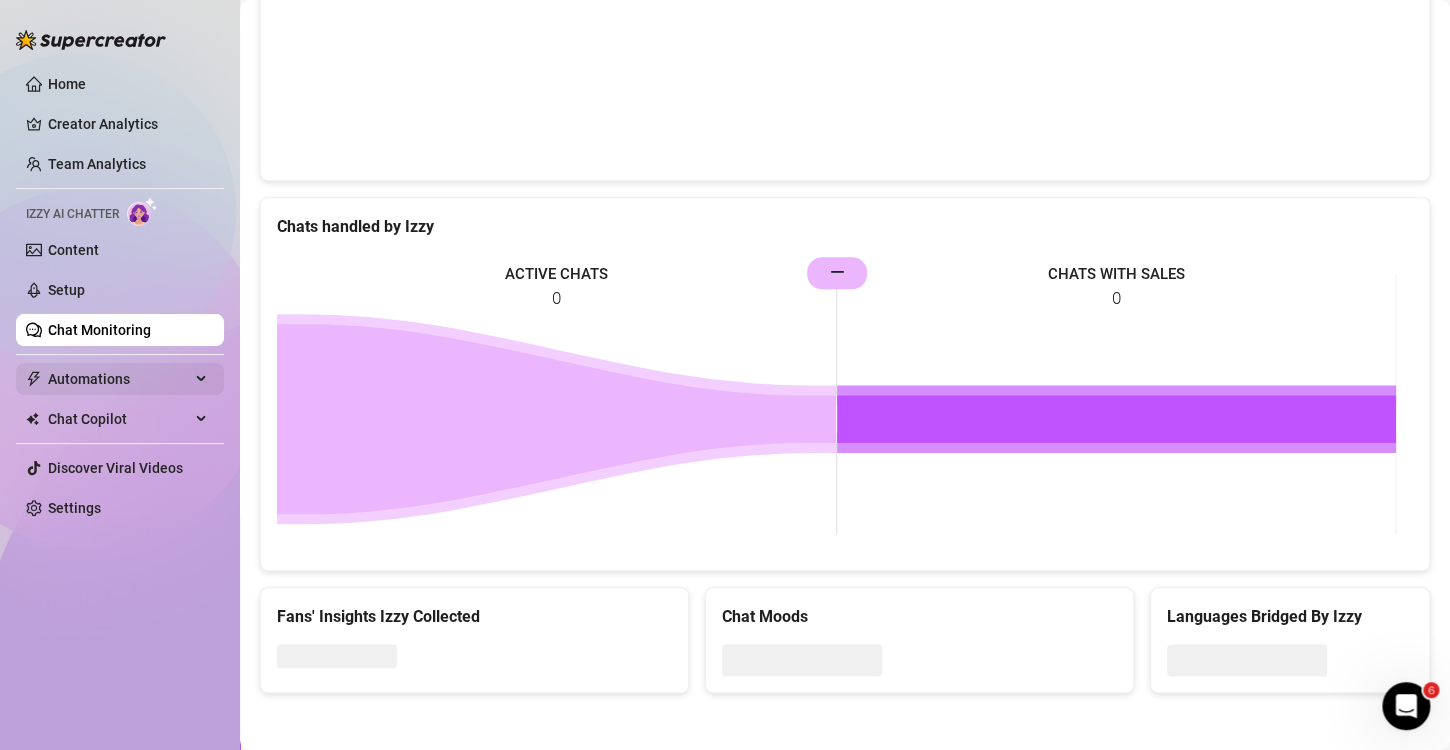 click on "Automations" at bounding box center [119, 379] 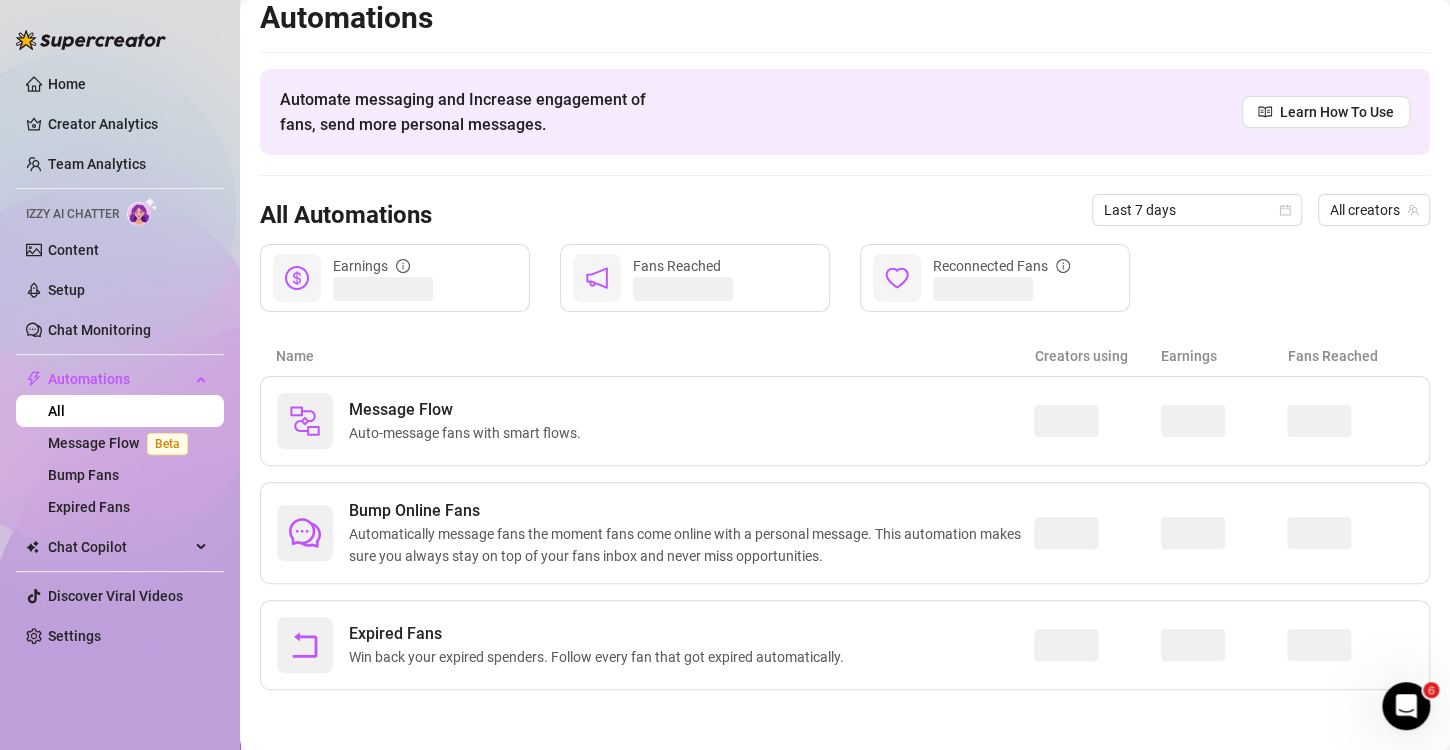 scroll, scrollTop: 12, scrollLeft: 0, axis: vertical 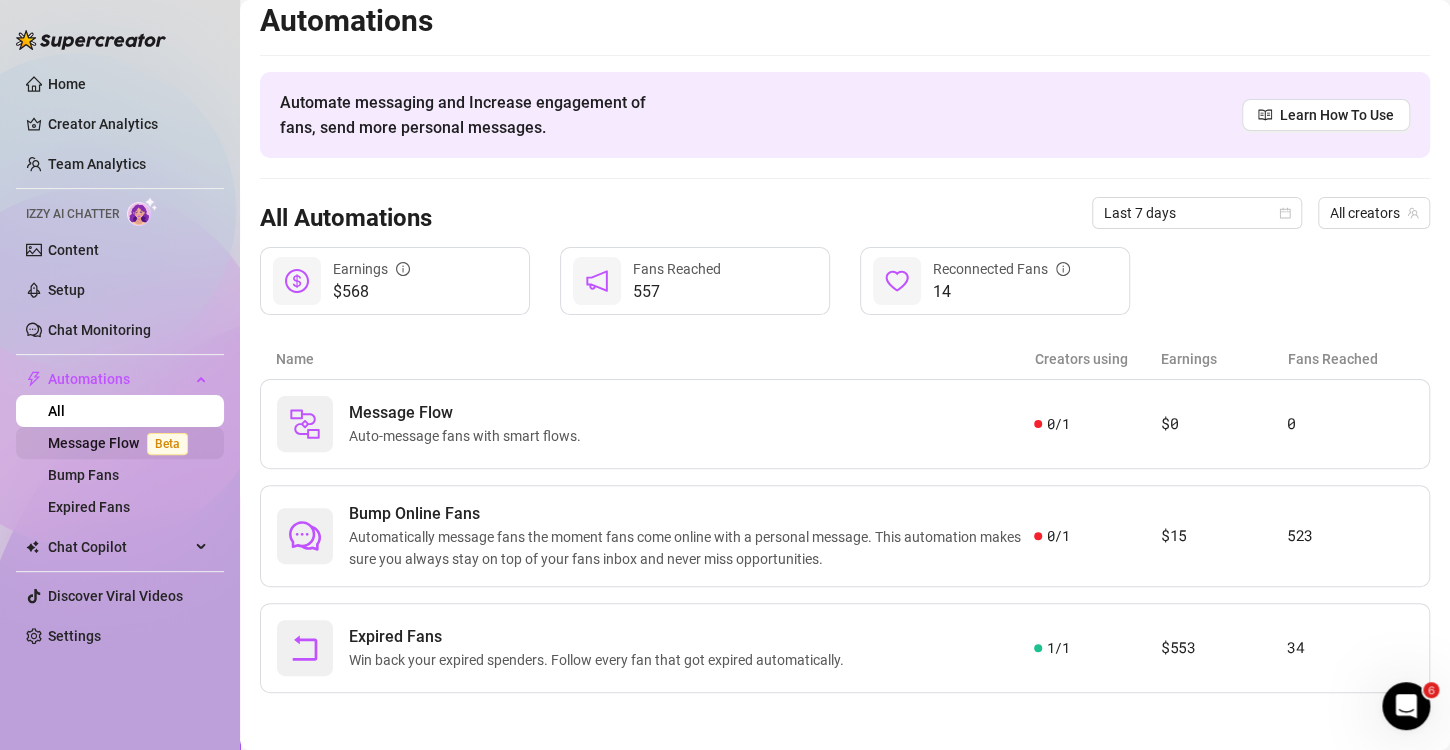 click on "Message Flow Beta" at bounding box center [122, 443] 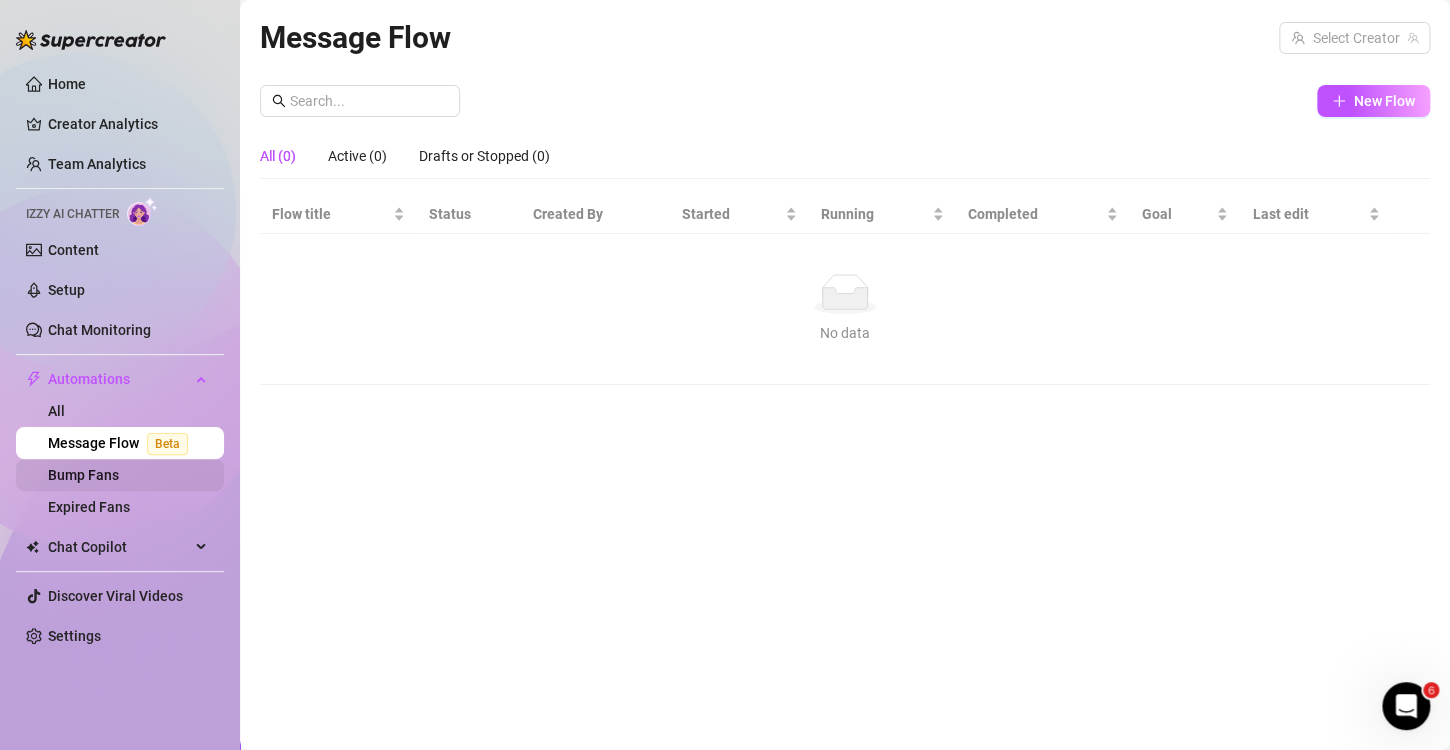 scroll, scrollTop: 0, scrollLeft: 0, axis: both 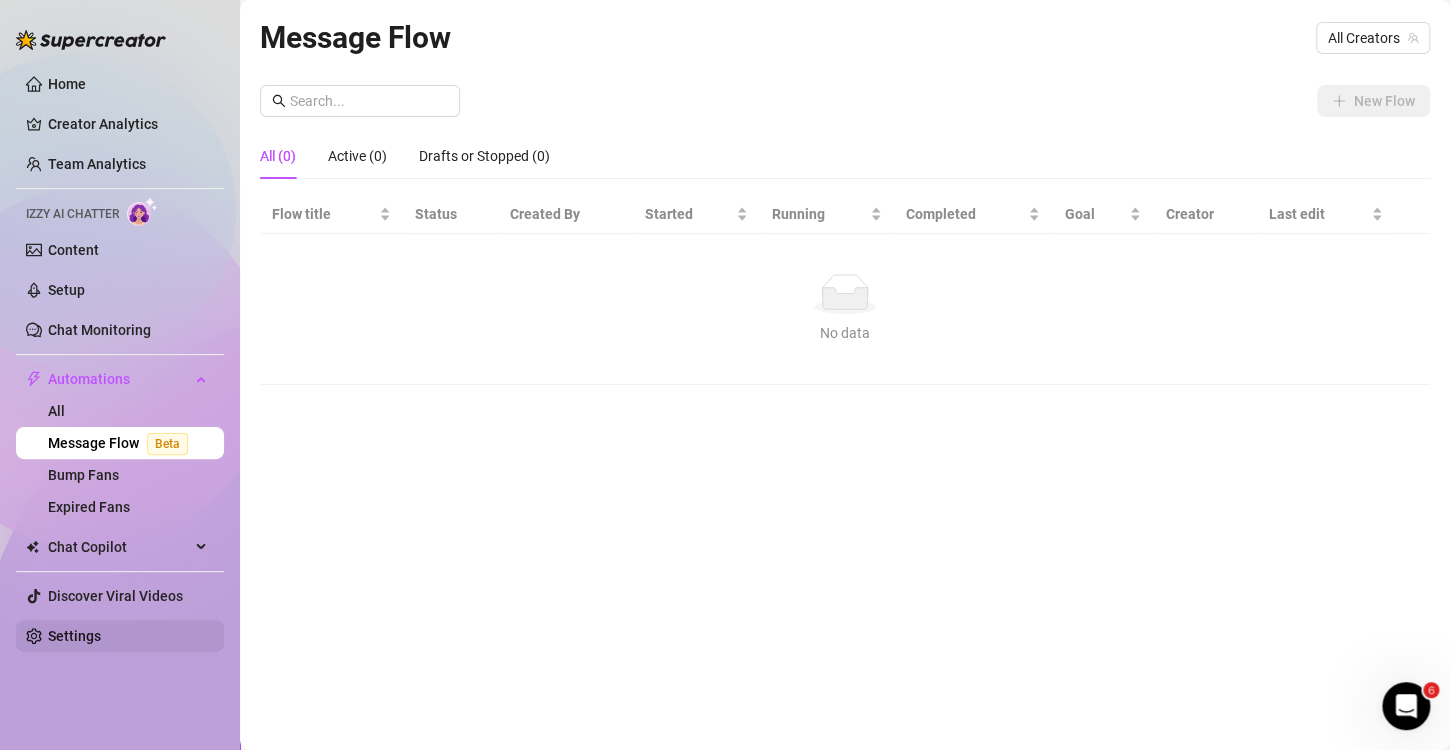 click on "Settings" at bounding box center (74, 636) 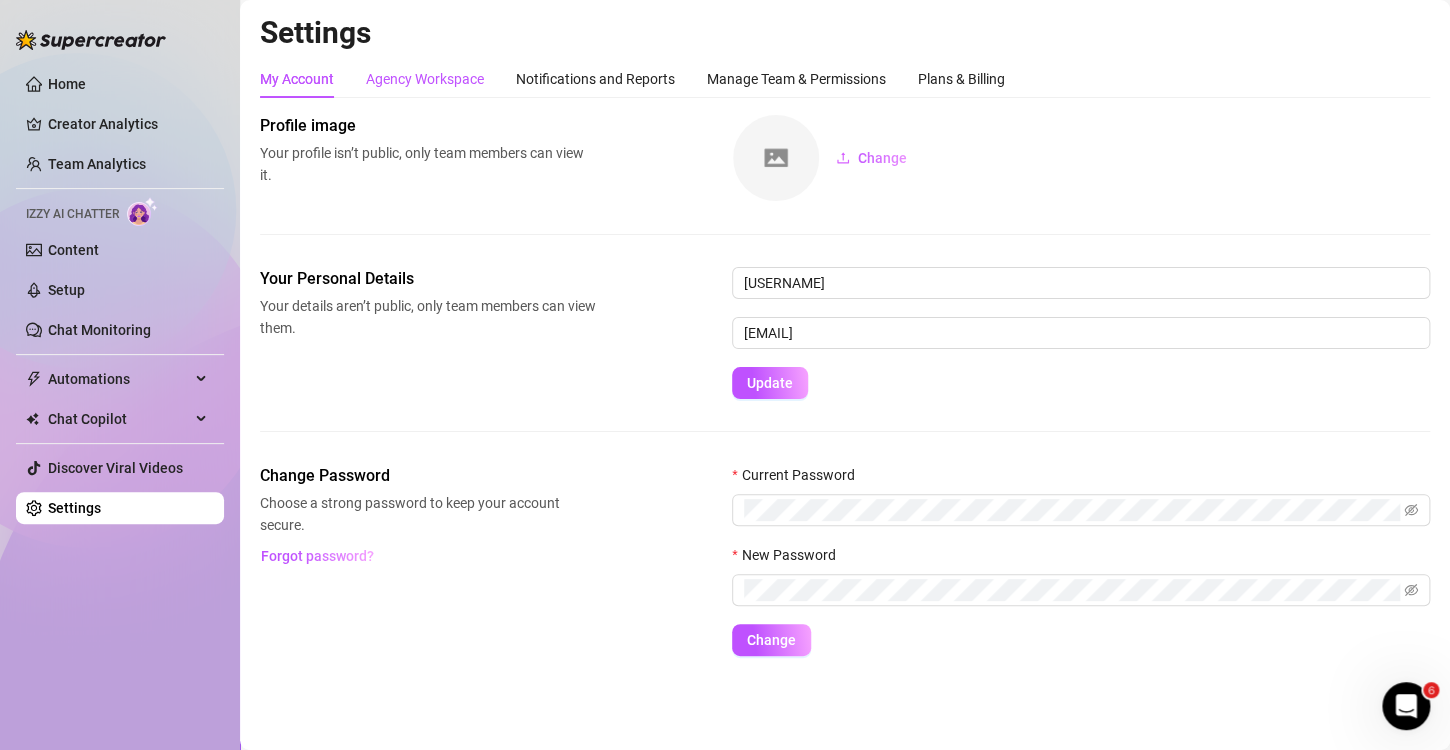 click on "Agency Workspace" at bounding box center [425, 79] 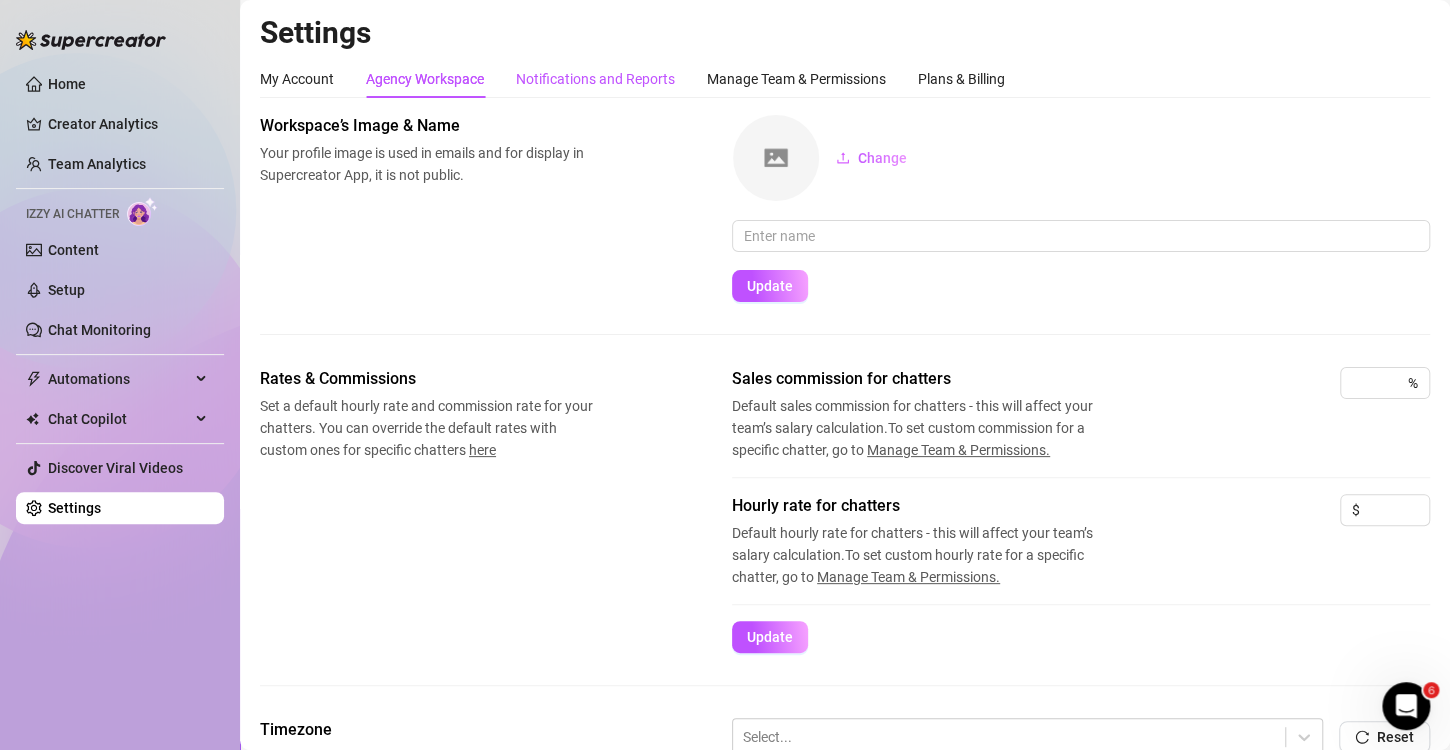 click on "Notifications and Reports" at bounding box center [595, 79] 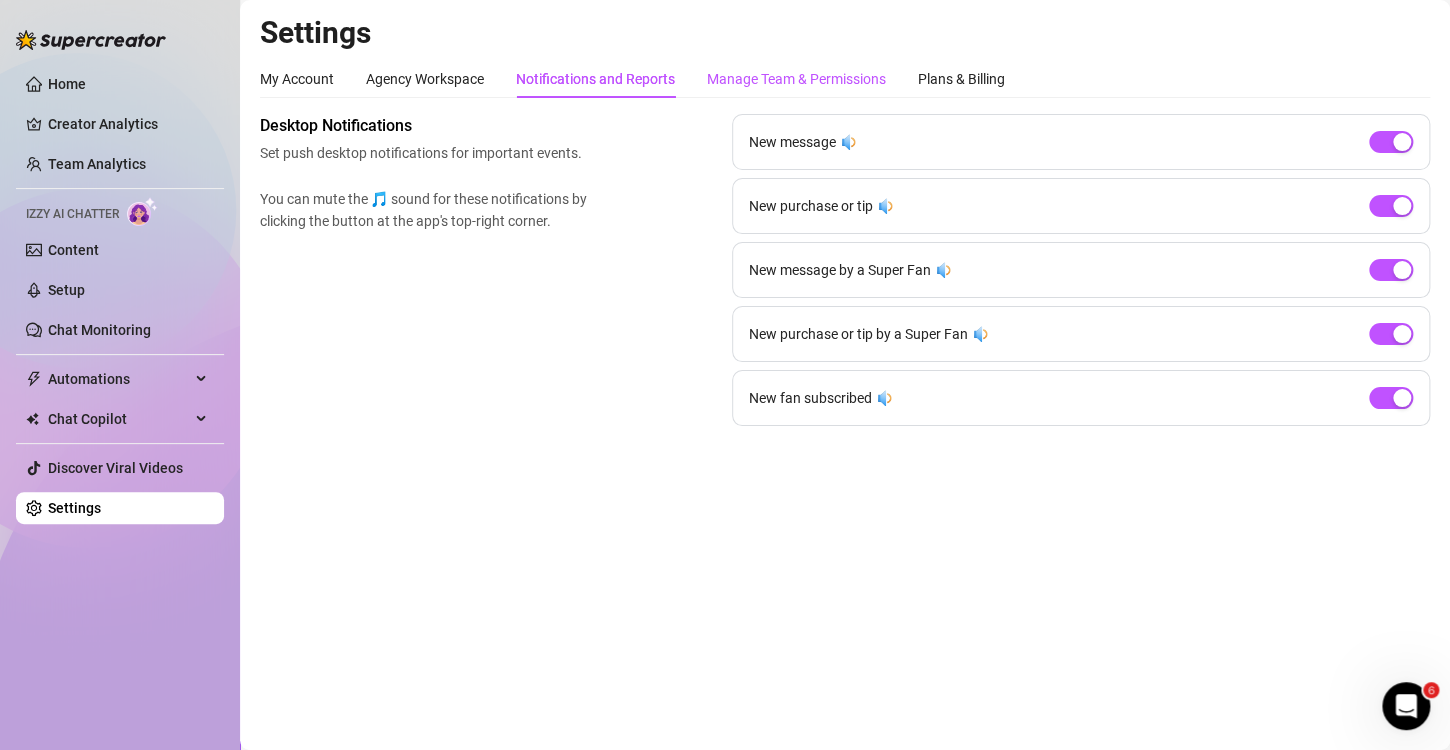 click on "Manage Team & Permissions" at bounding box center (796, 79) 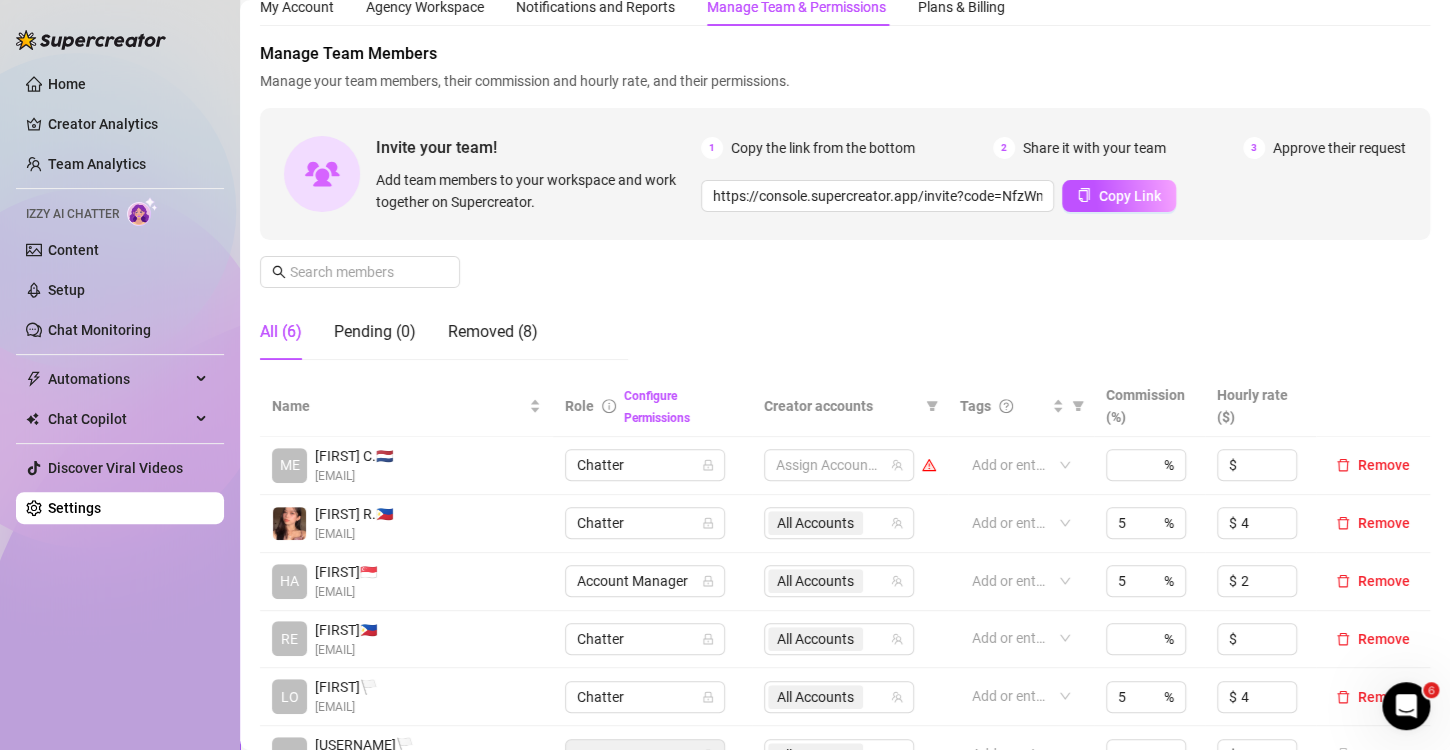 scroll, scrollTop: 100, scrollLeft: 0, axis: vertical 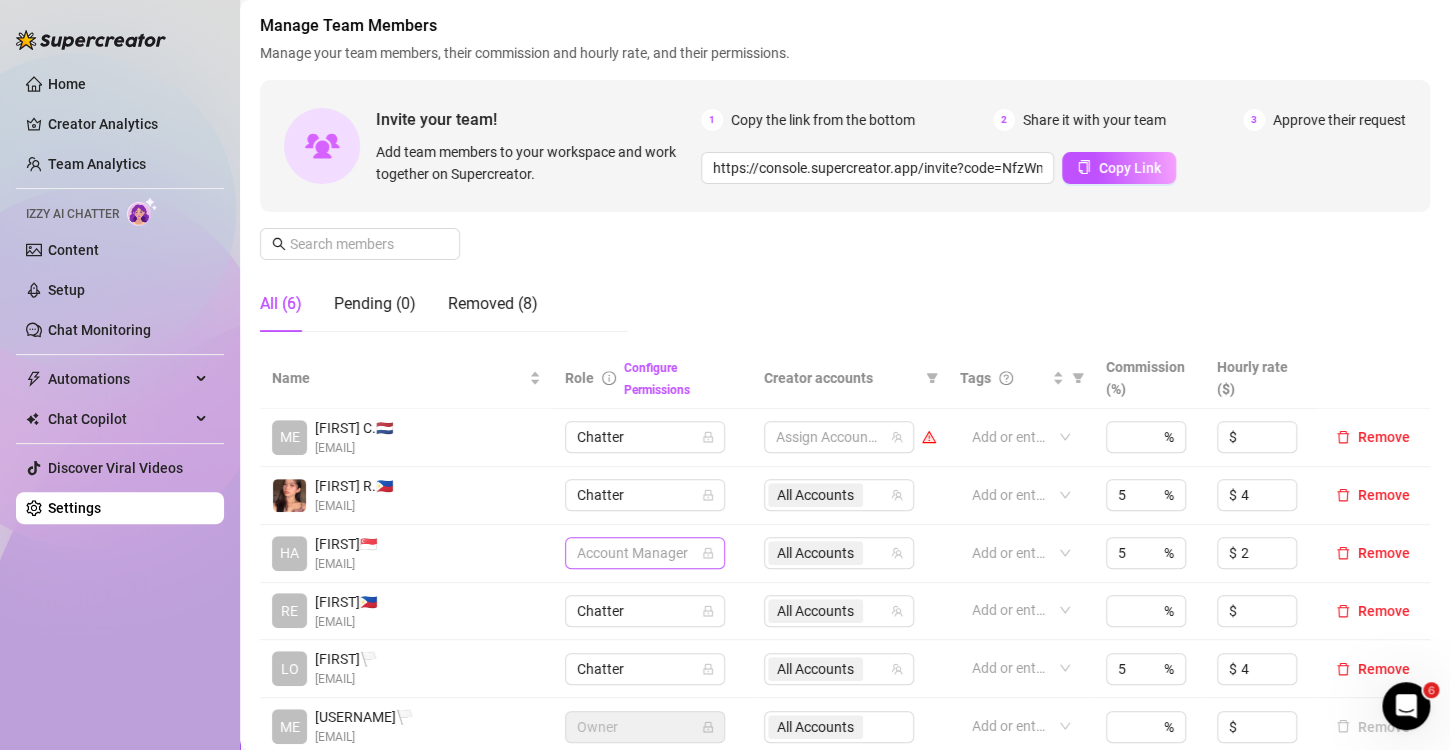 click on "Account Manager" at bounding box center (645, 553) 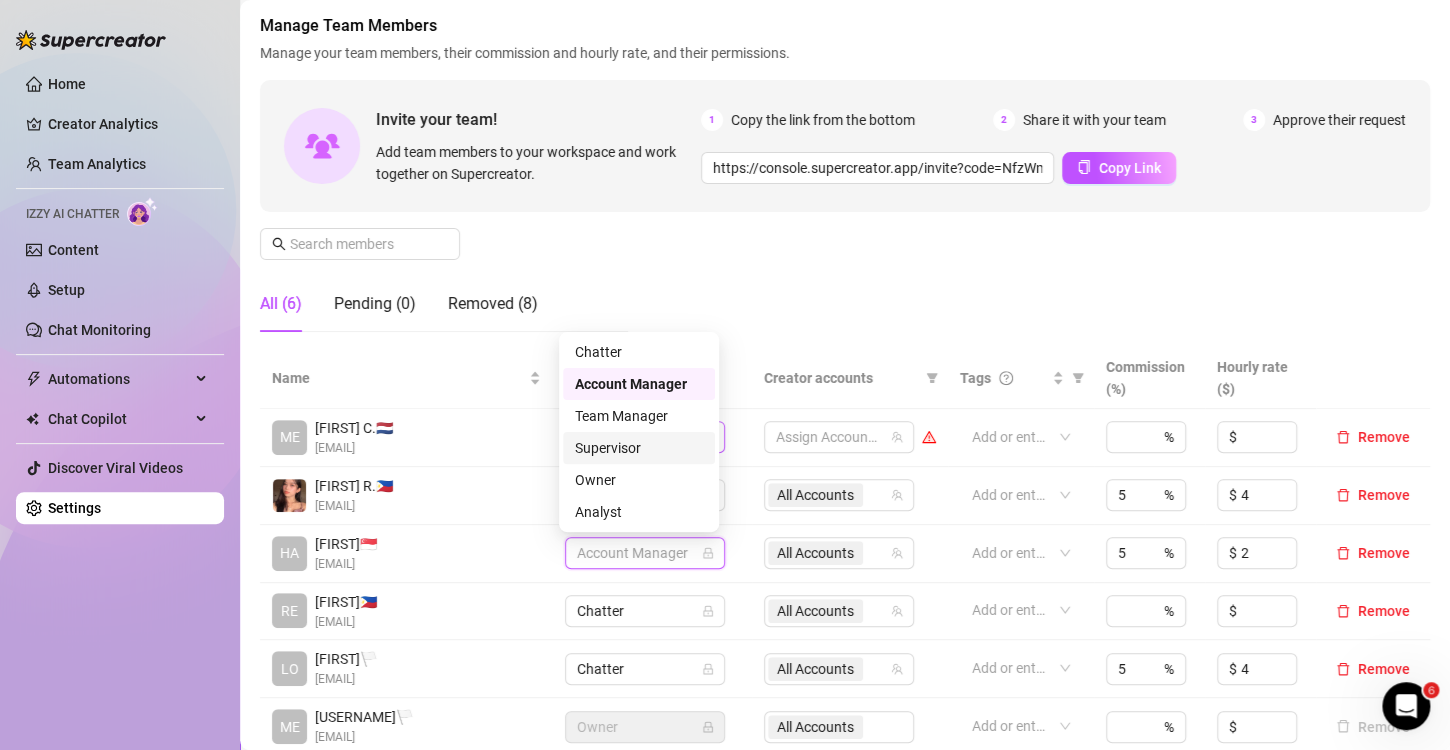 click on "Supervisor" at bounding box center (639, 448) 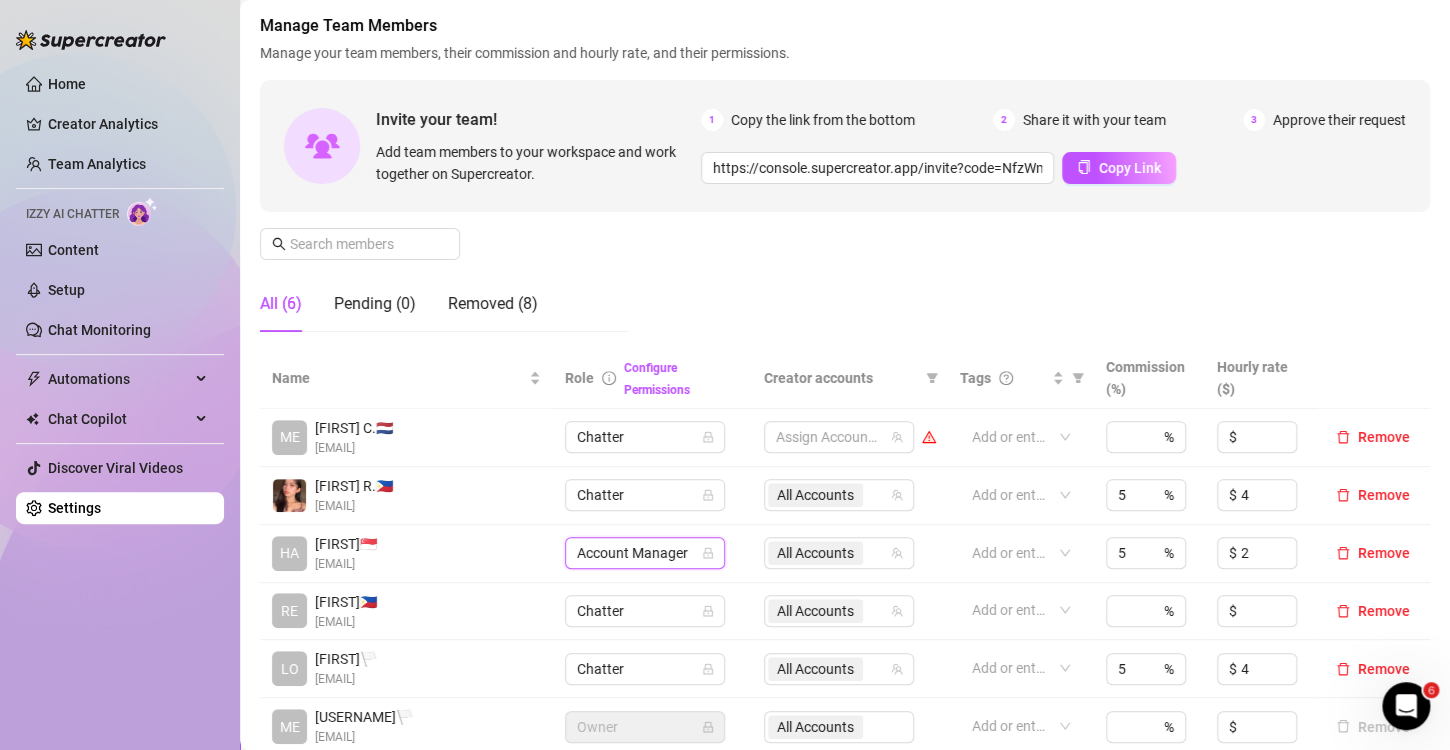 click on "Account Manager" at bounding box center (645, 553) 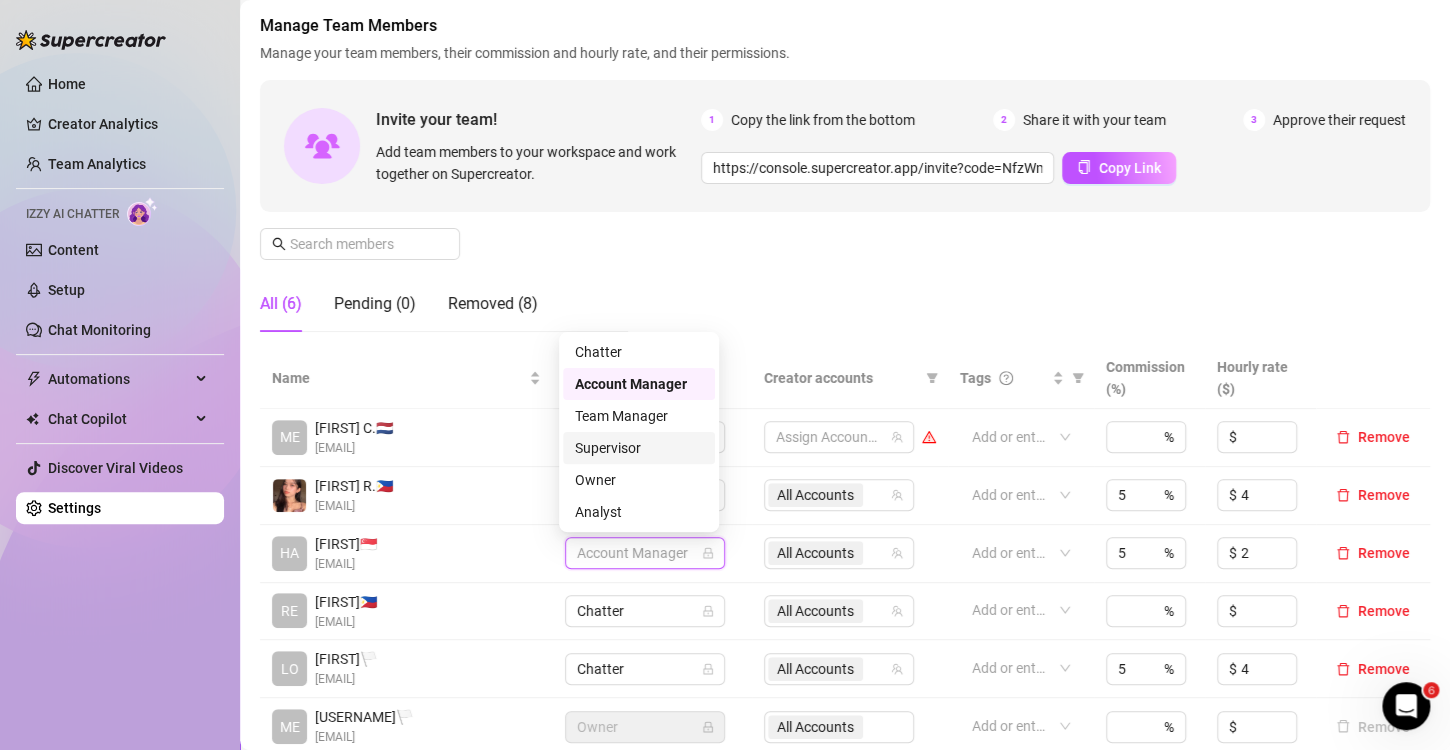 click on "Supervisor" at bounding box center [639, 448] 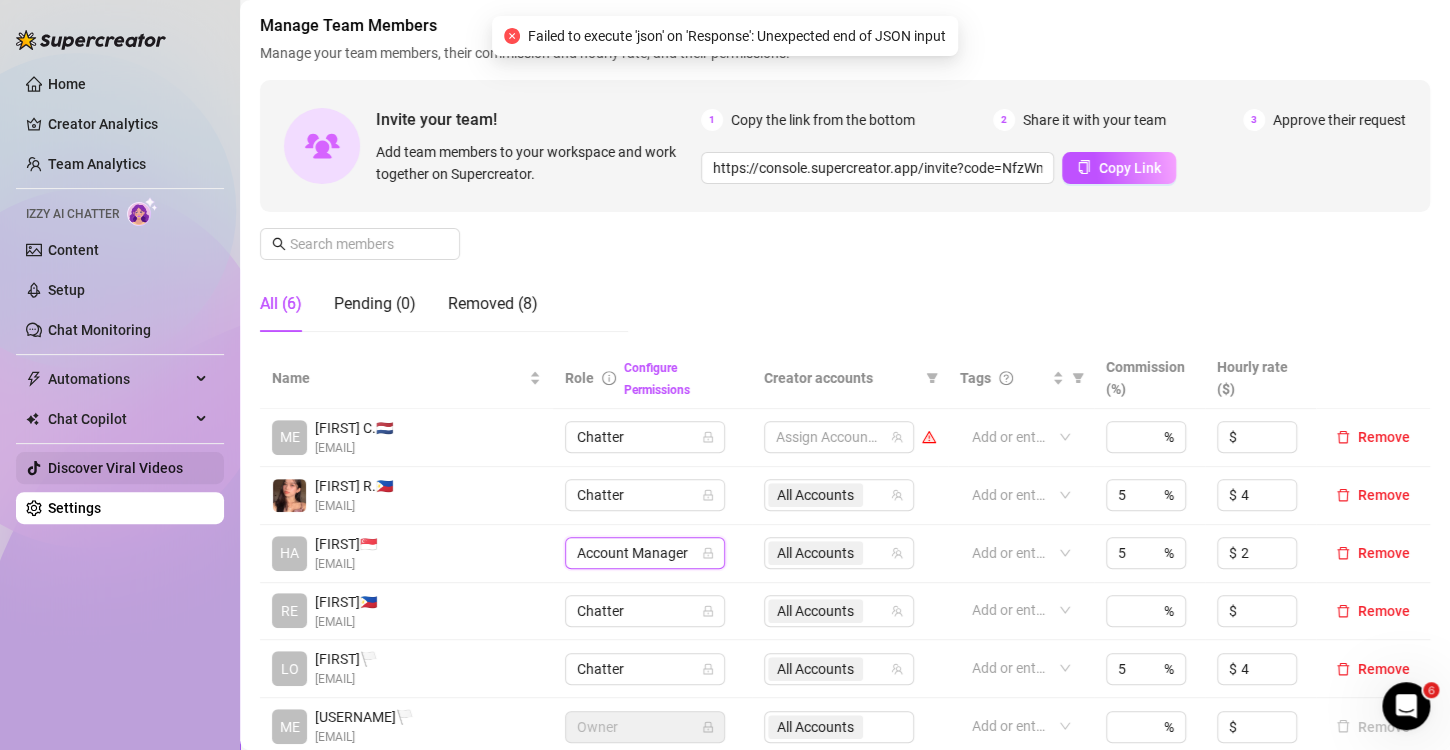 click on "Discover Viral Videos" at bounding box center (115, 468) 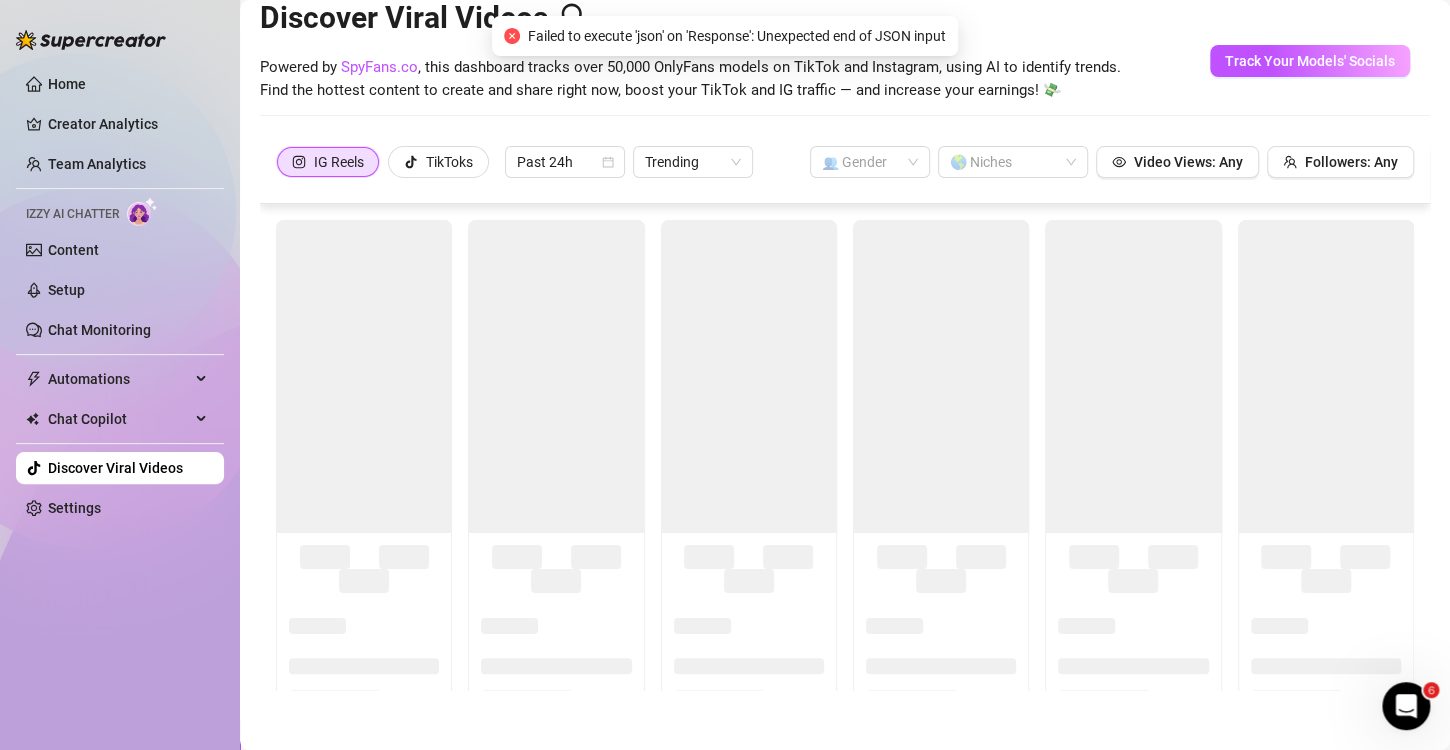 scroll, scrollTop: 44, scrollLeft: 0, axis: vertical 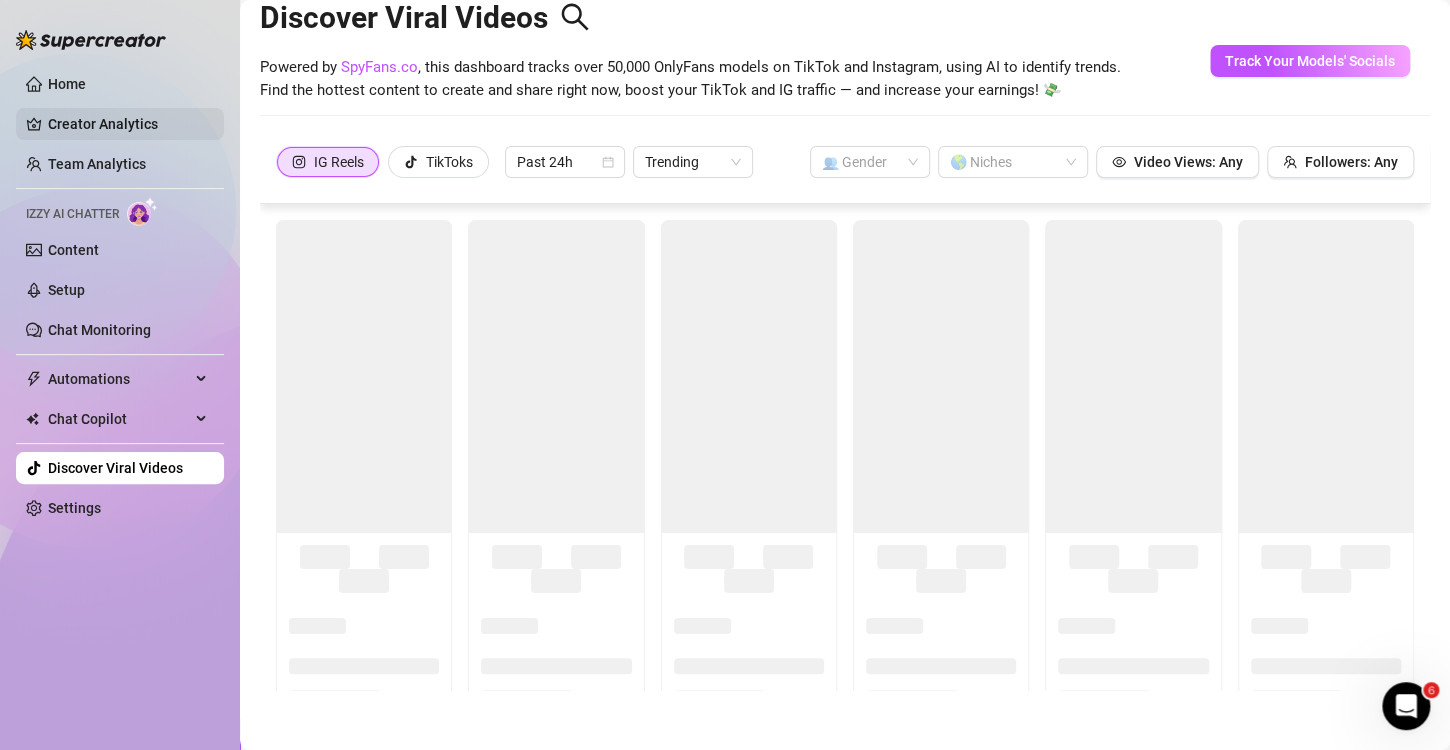 click on "Creator Analytics" at bounding box center (128, 124) 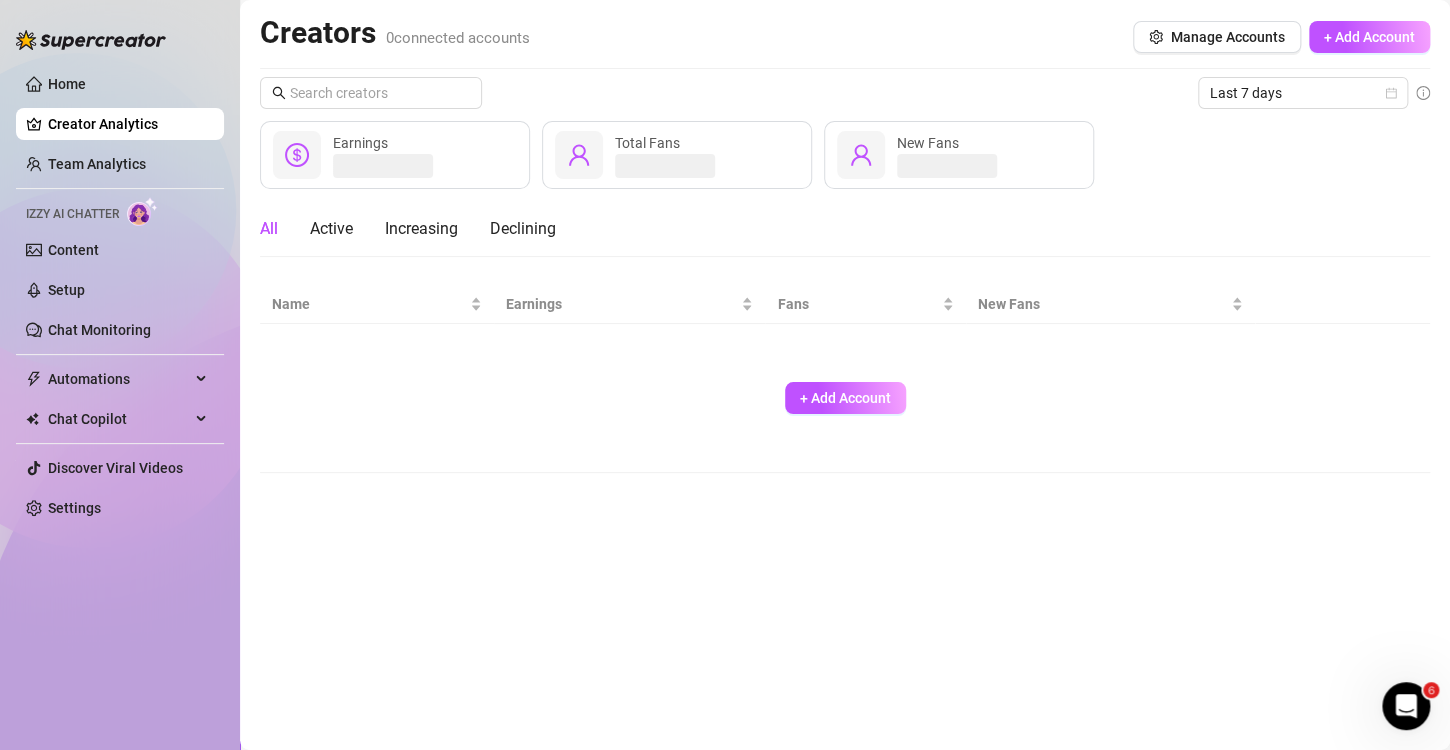scroll, scrollTop: 0, scrollLeft: 0, axis: both 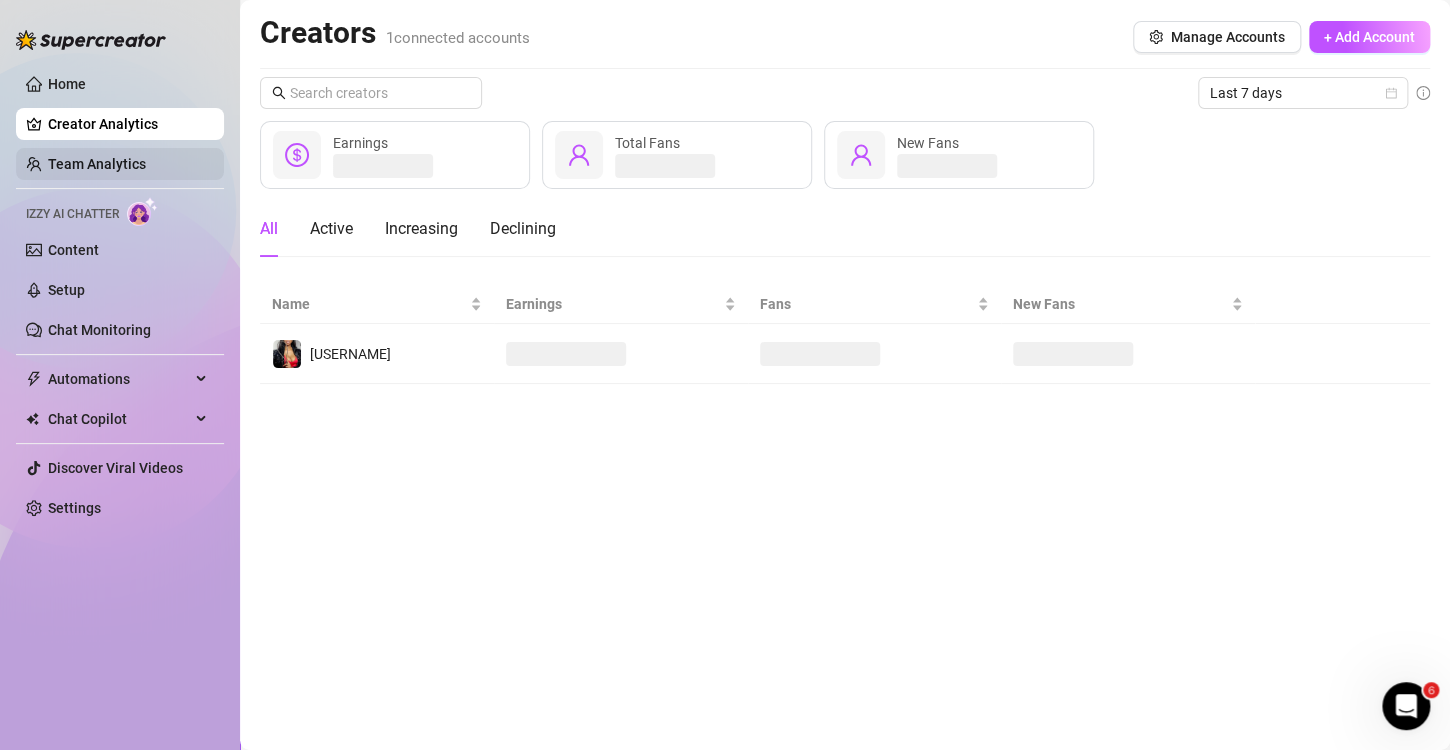 click on "Team Analytics" at bounding box center [97, 164] 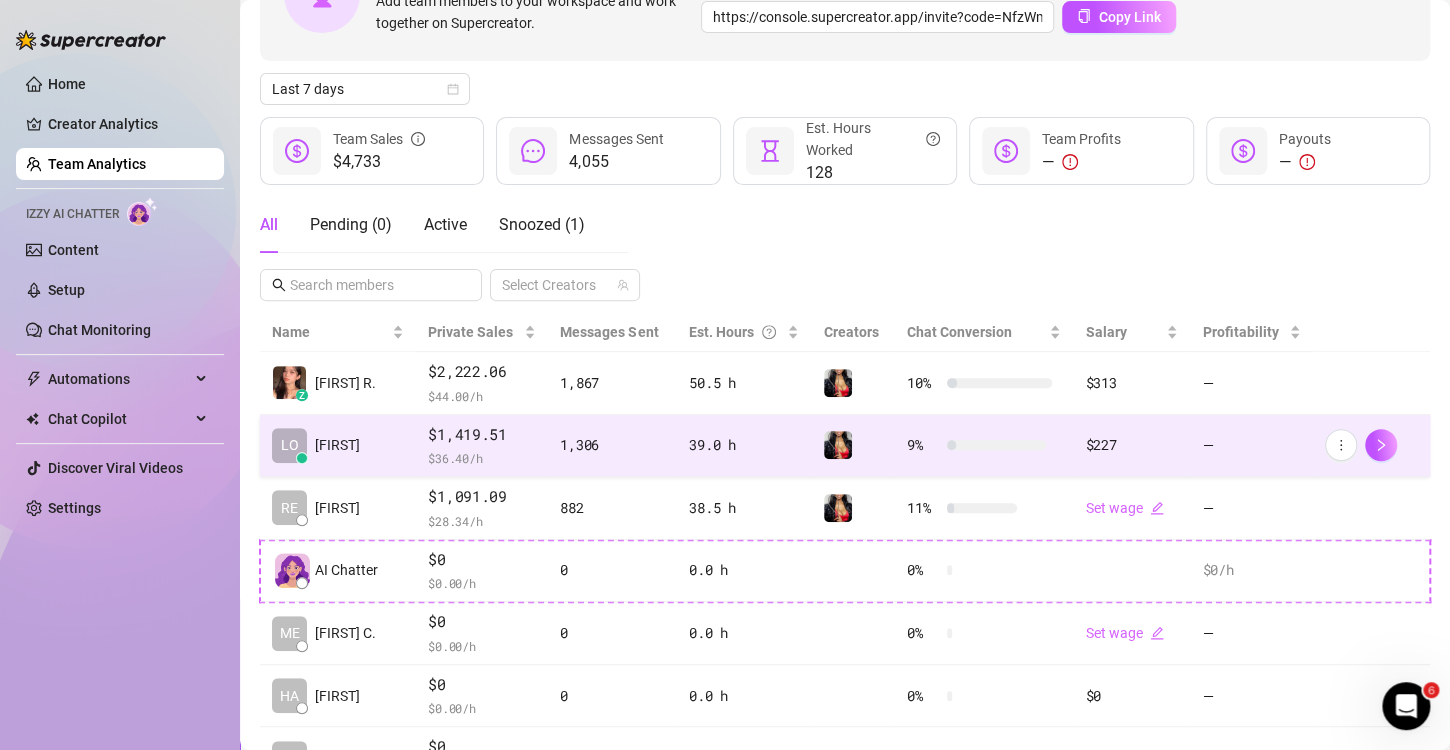 scroll, scrollTop: 200, scrollLeft: 0, axis: vertical 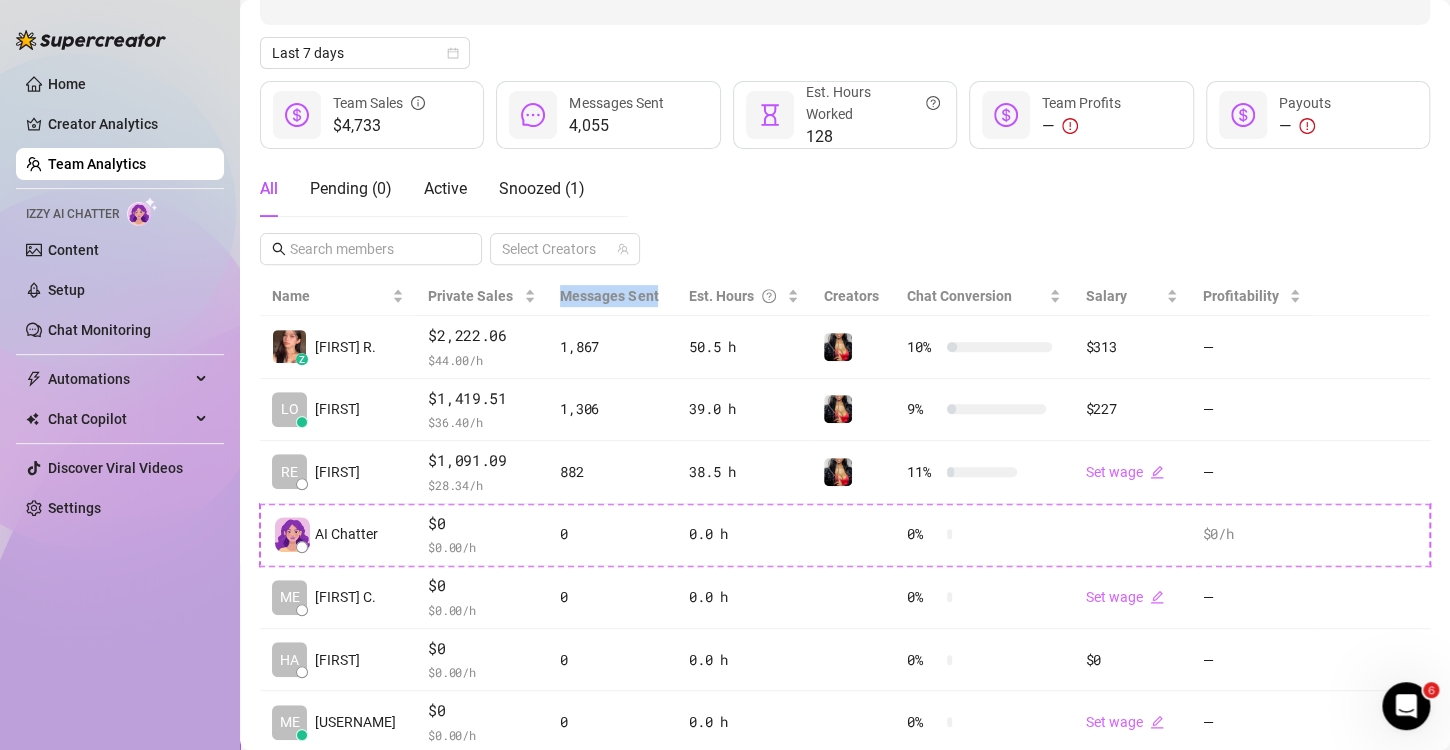 drag, startPoint x: 550, startPoint y: 292, endPoint x: 655, endPoint y: 295, distance: 105.04285 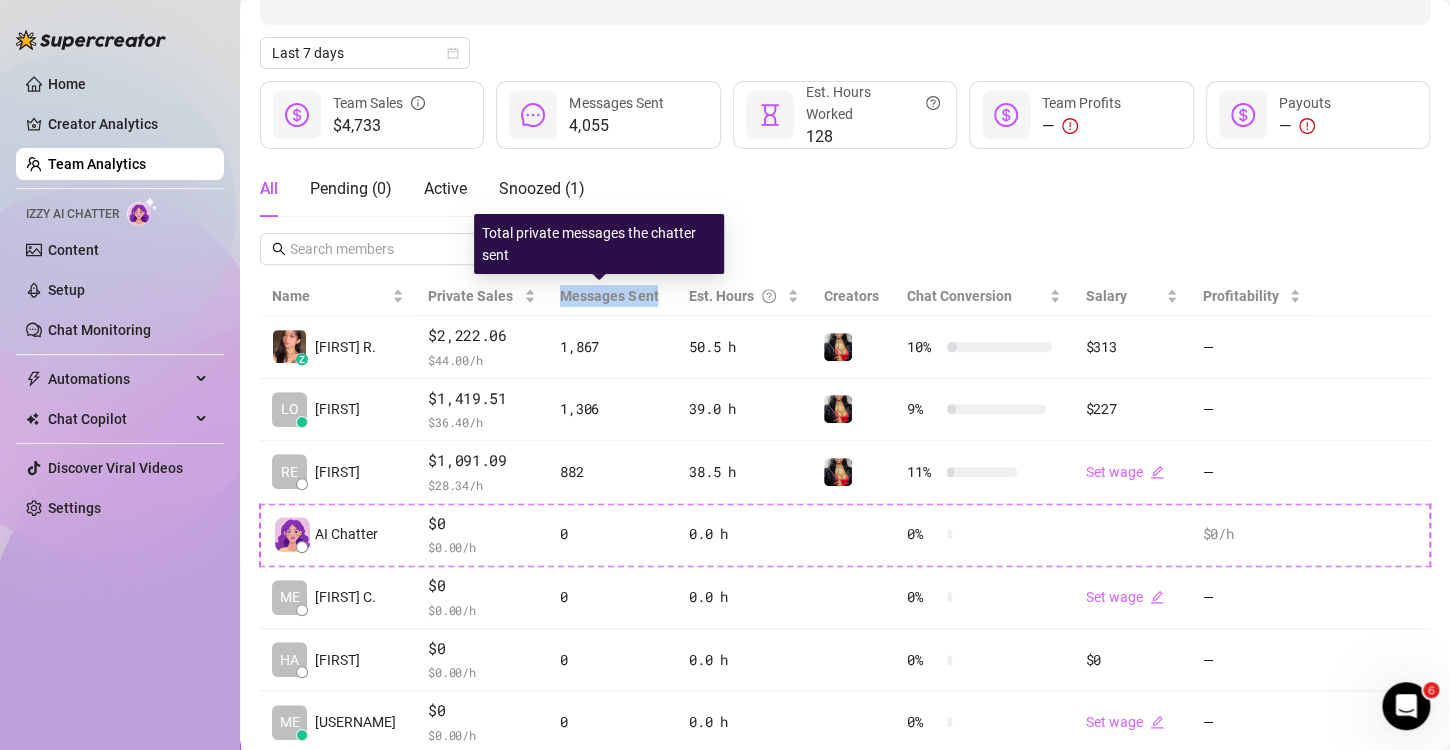 click on "Messages Sent" at bounding box center [609, 296] 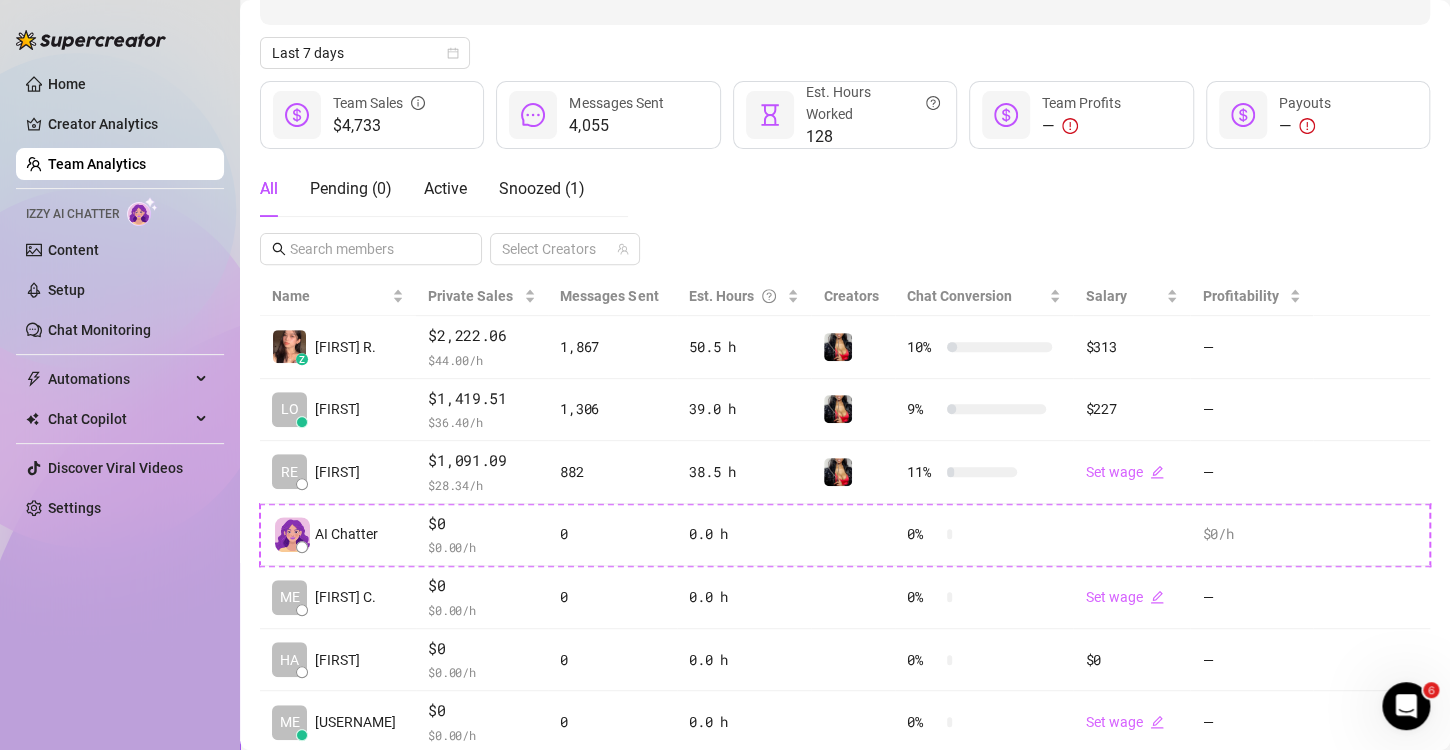 click on "Messages Sent" at bounding box center (612, 296) 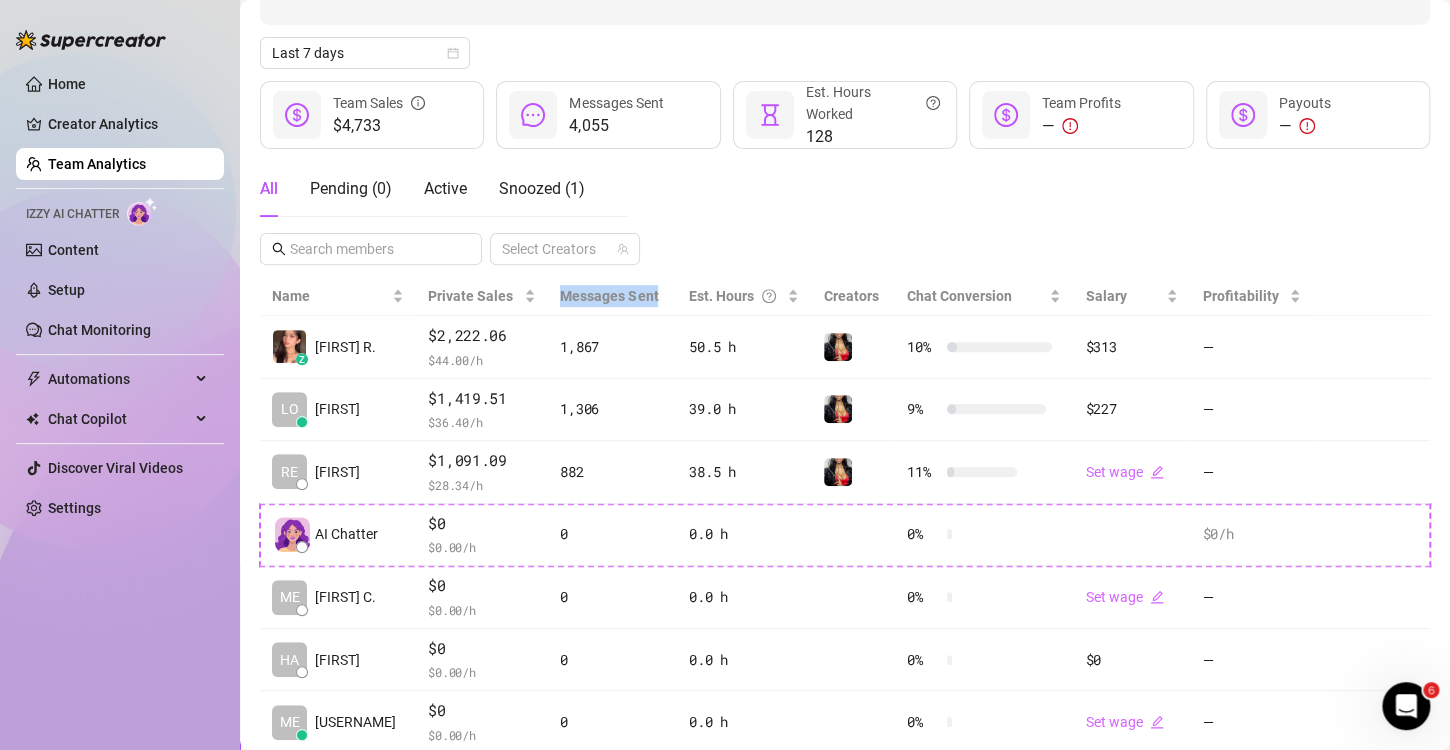 drag, startPoint x: 551, startPoint y: 300, endPoint x: 651, endPoint y: 299, distance: 100.005 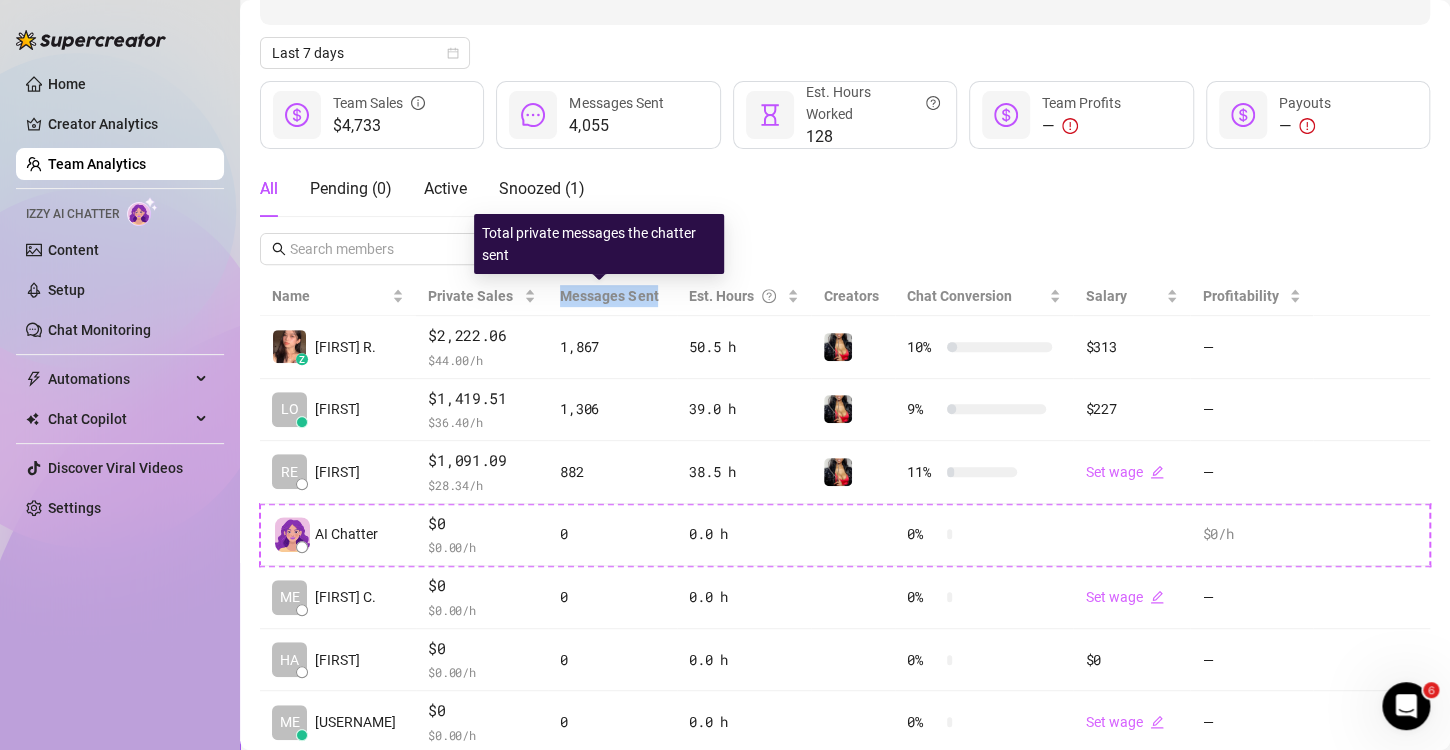 click on "Messages Sent" at bounding box center [612, 296] 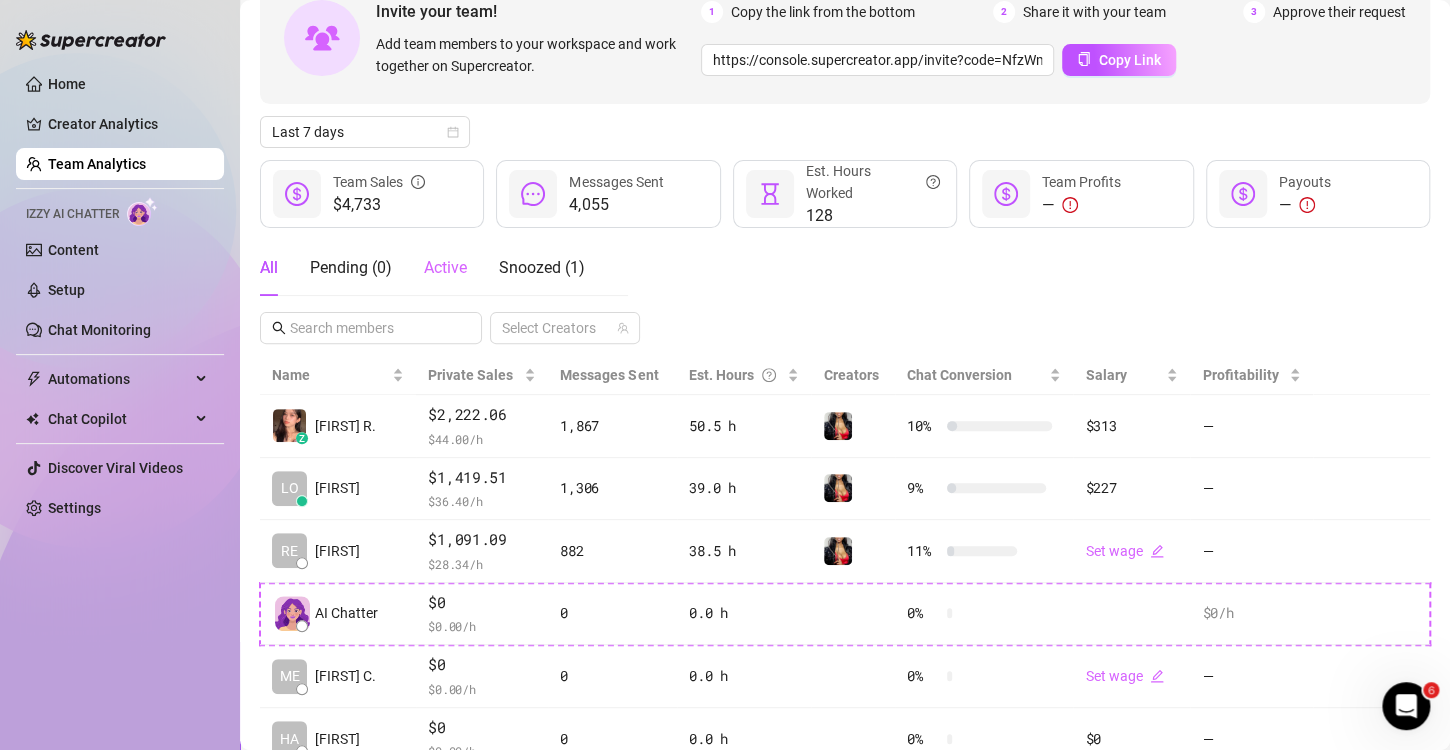 scroll, scrollTop: 61, scrollLeft: 0, axis: vertical 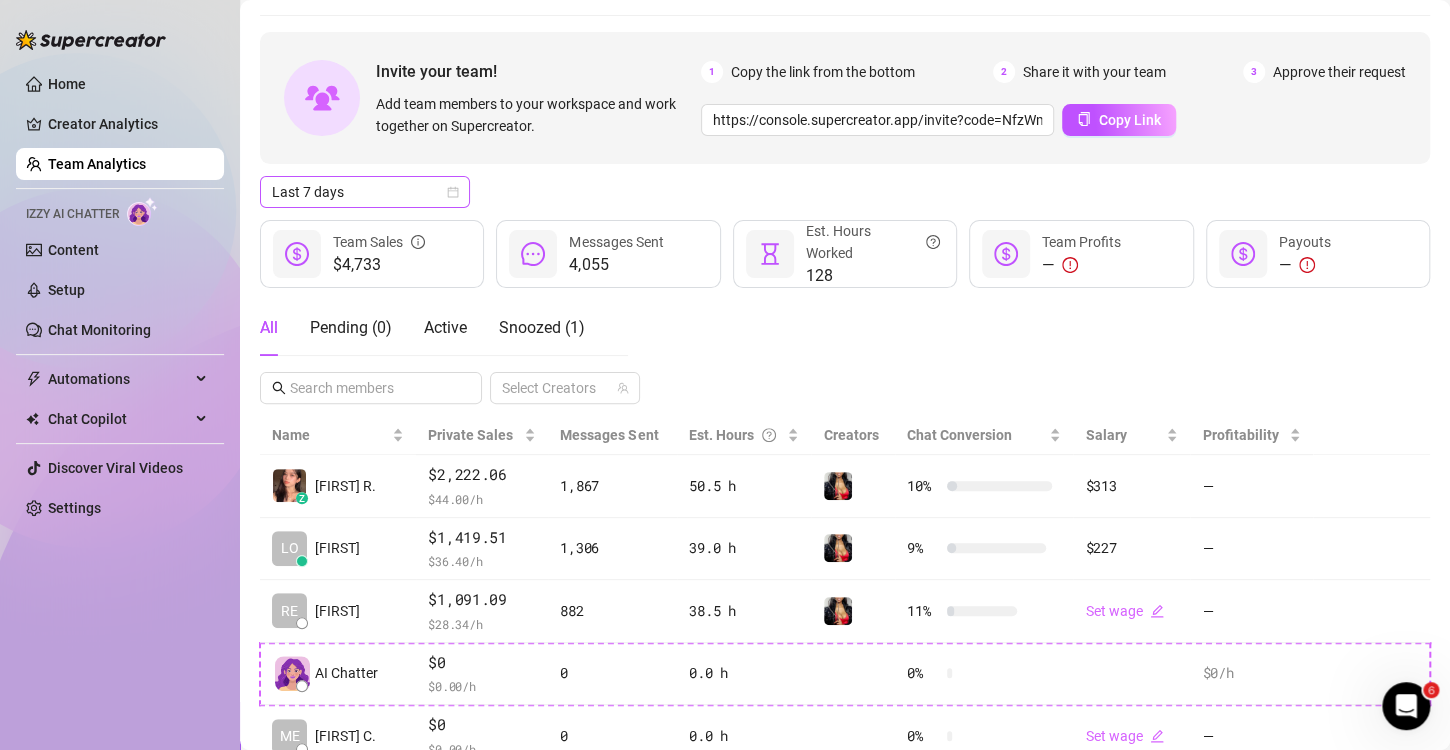 click 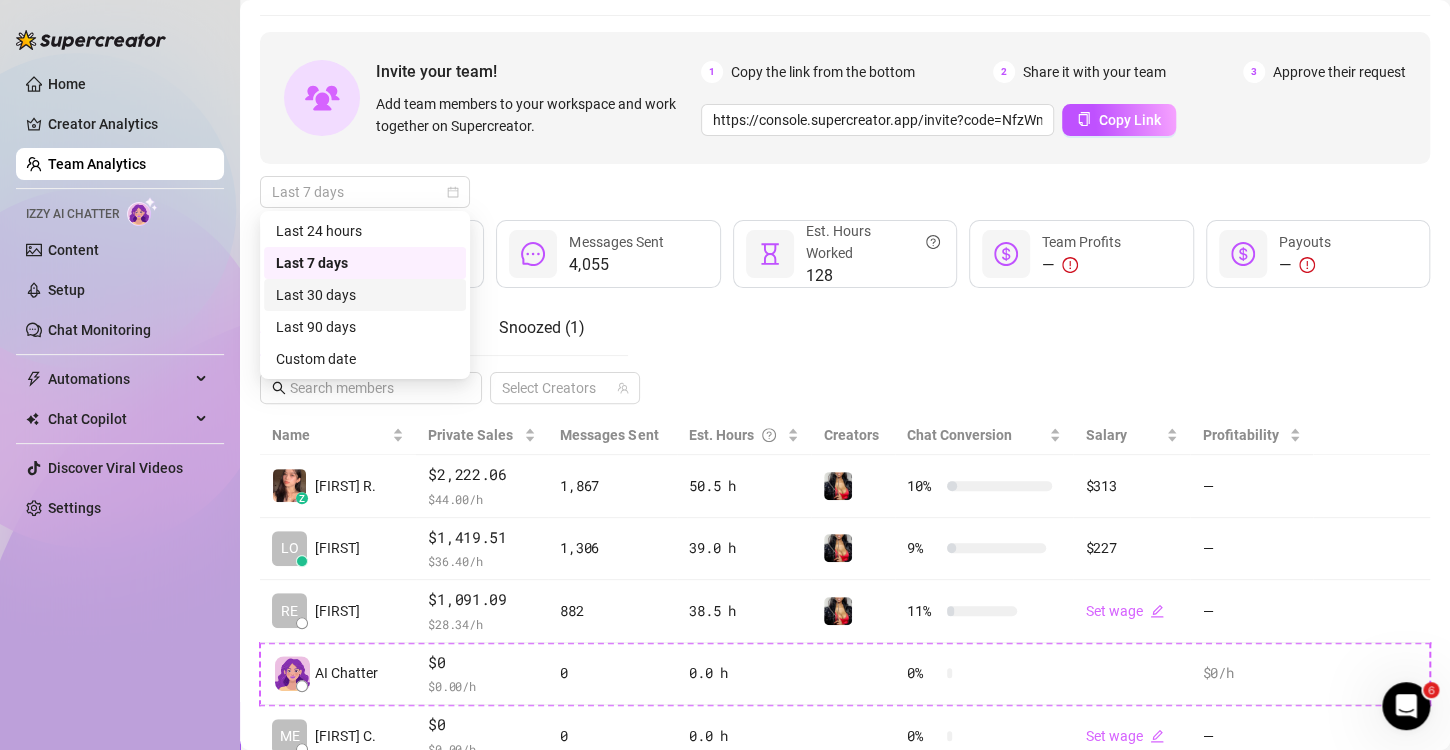 click on "Last 30 days" at bounding box center (365, 295) 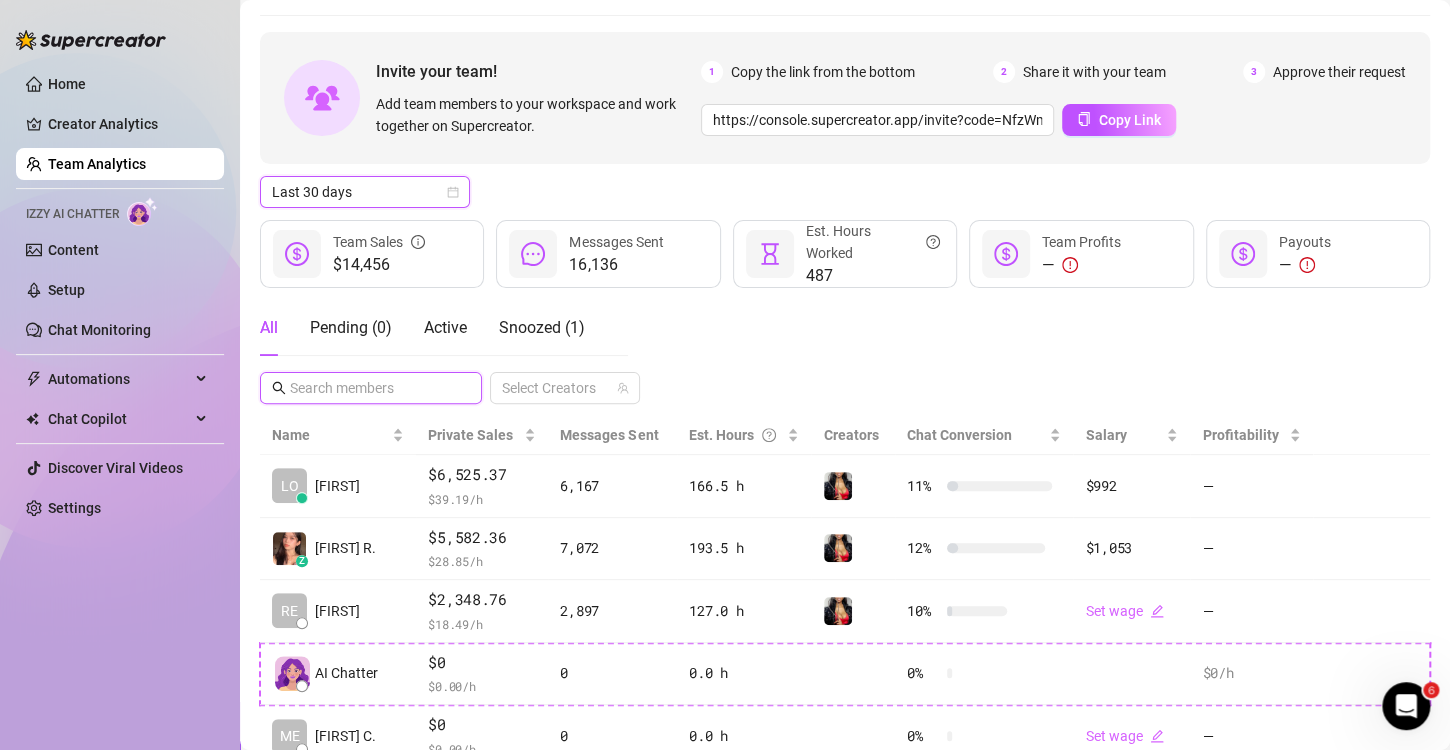 click at bounding box center (372, 388) 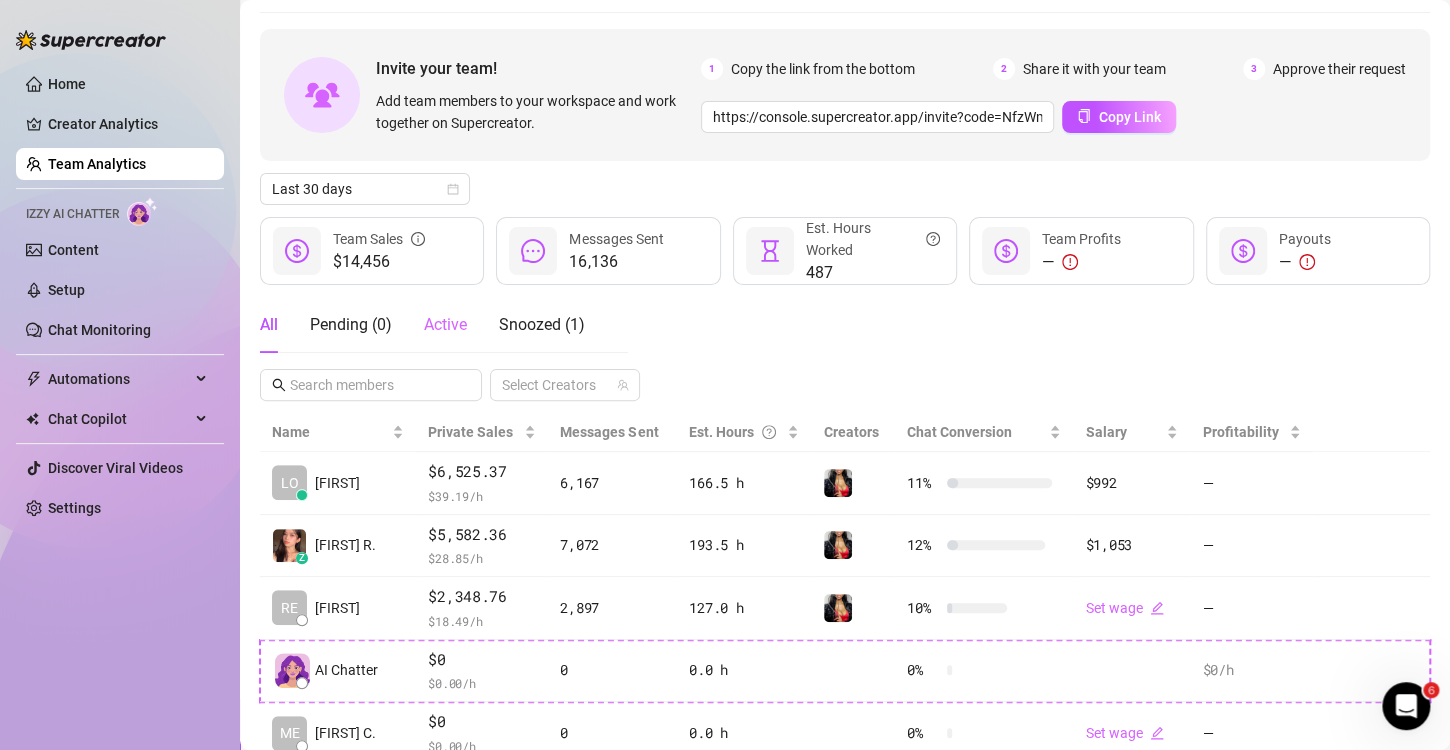 scroll, scrollTop: 100, scrollLeft: 0, axis: vertical 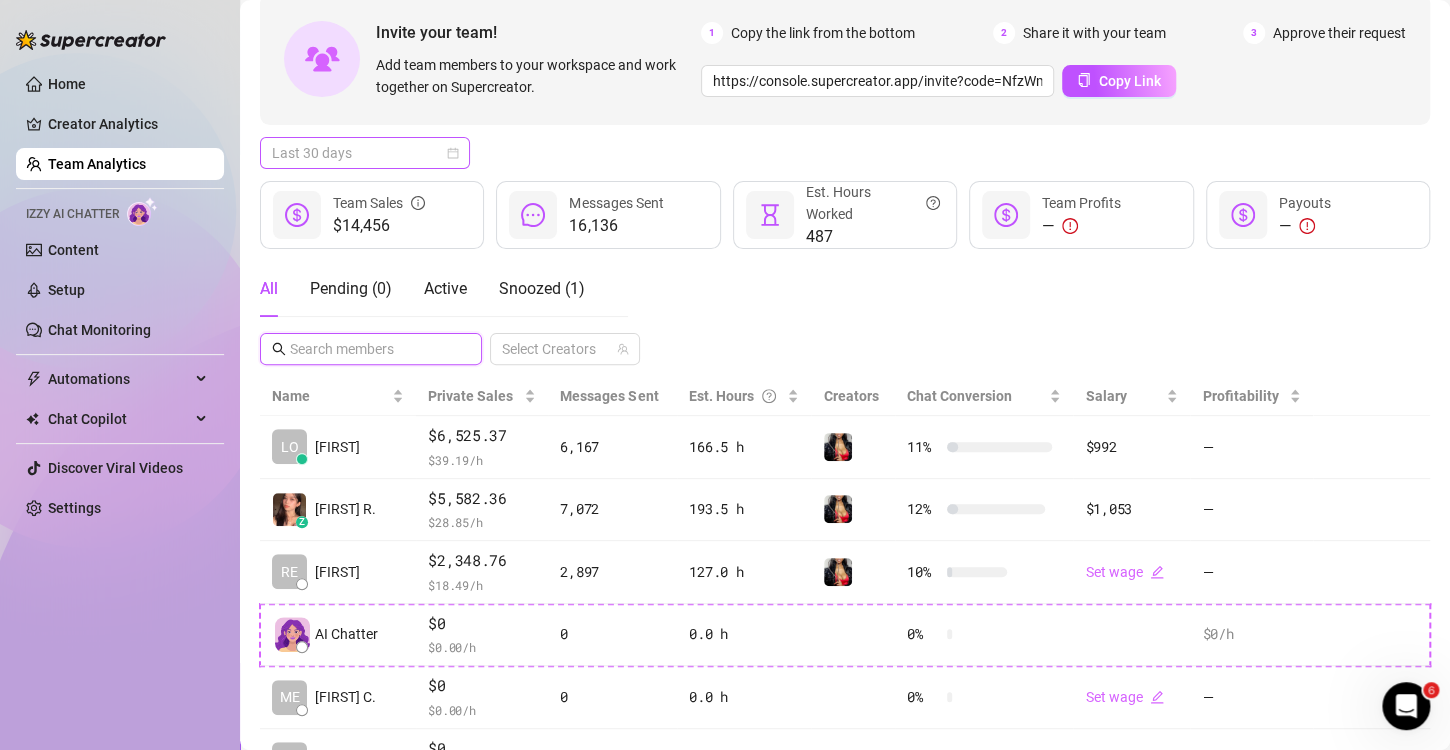 click on "Last 30 days" at bounding box center [365, 153] 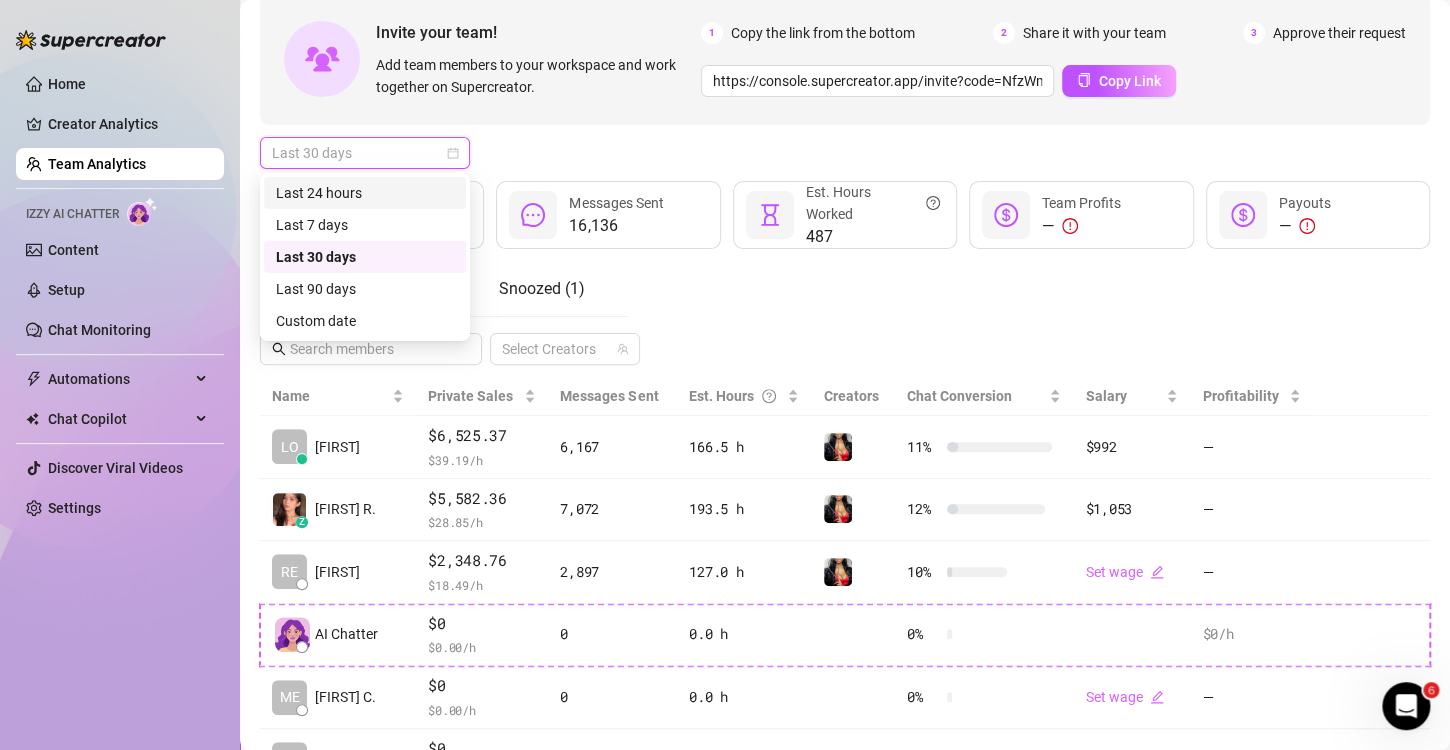 click on "All Pending ( 0 ) Active Snoozed ( 1 )   Select Creators" at bounding box center (845, 313) 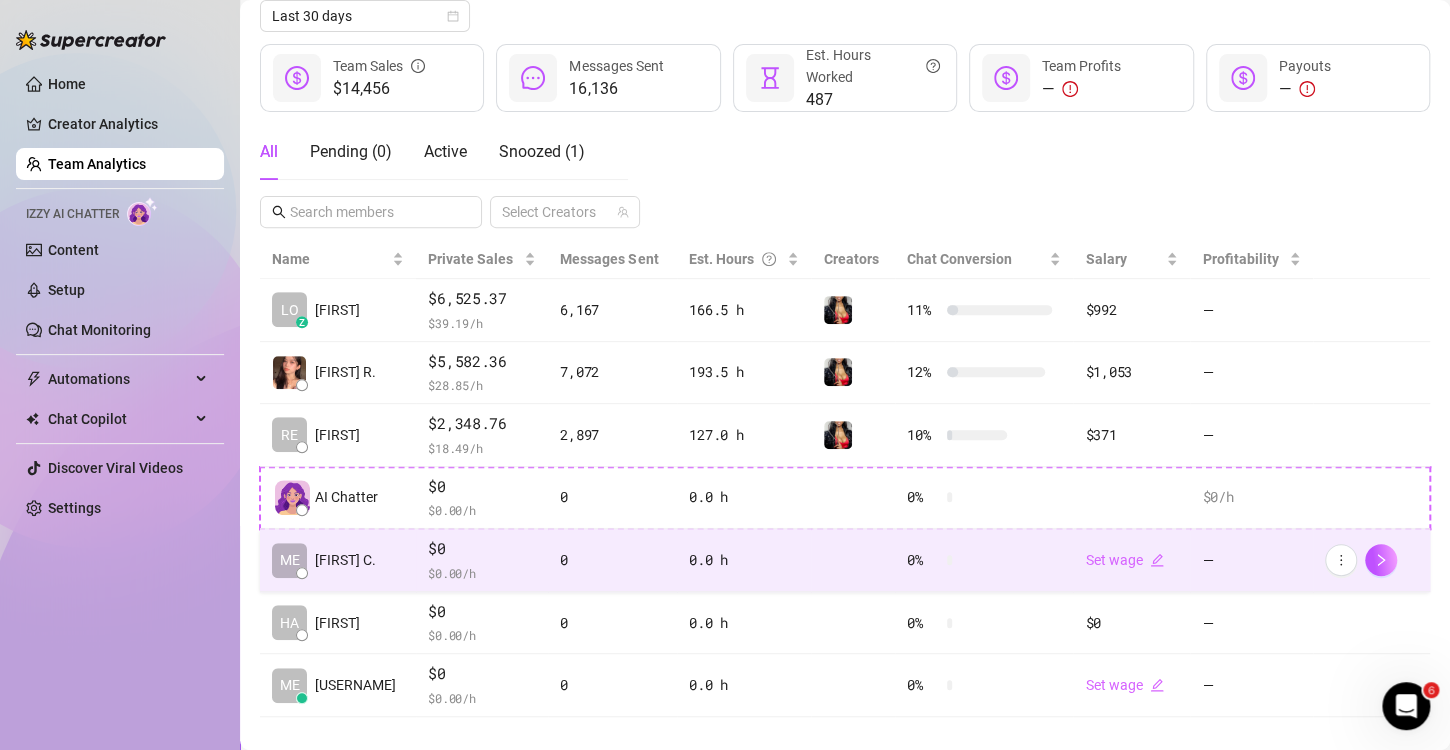 scroll, scrollTop: 261, scrollLeft: 0, axis: vertical 